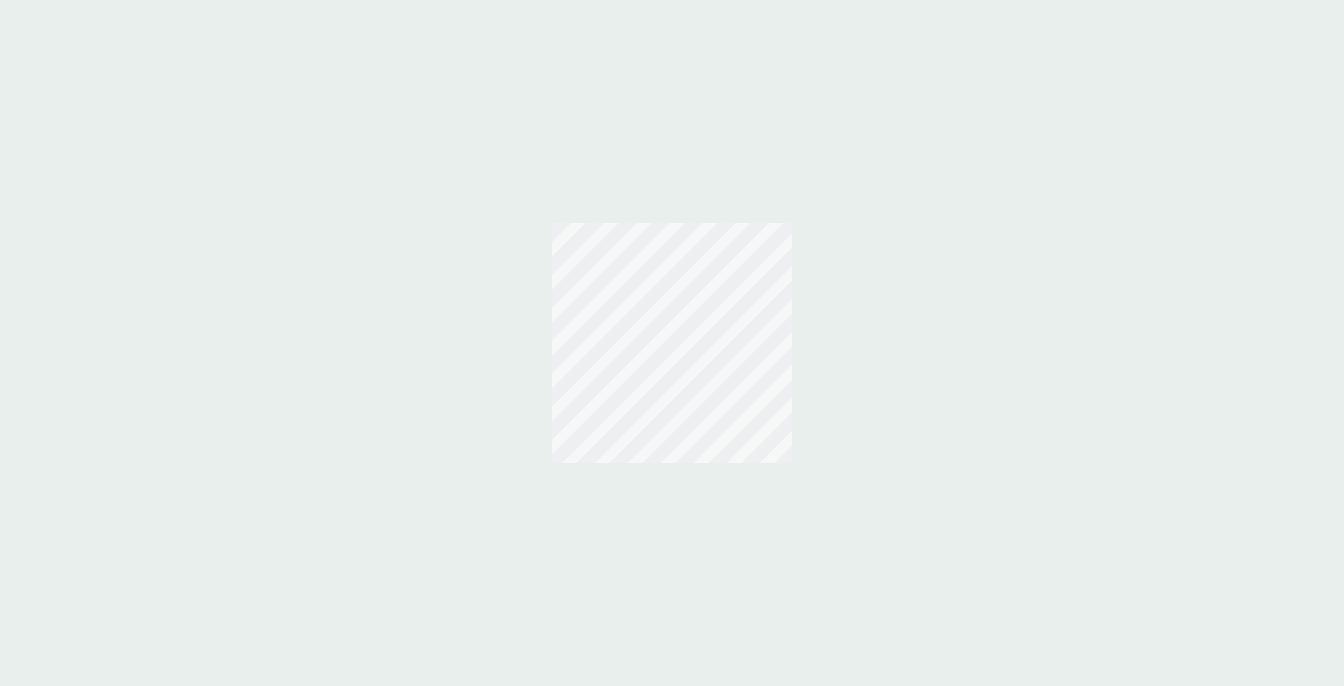 scroll, scrollTop: 0, scrollLeft: 0, axis: both 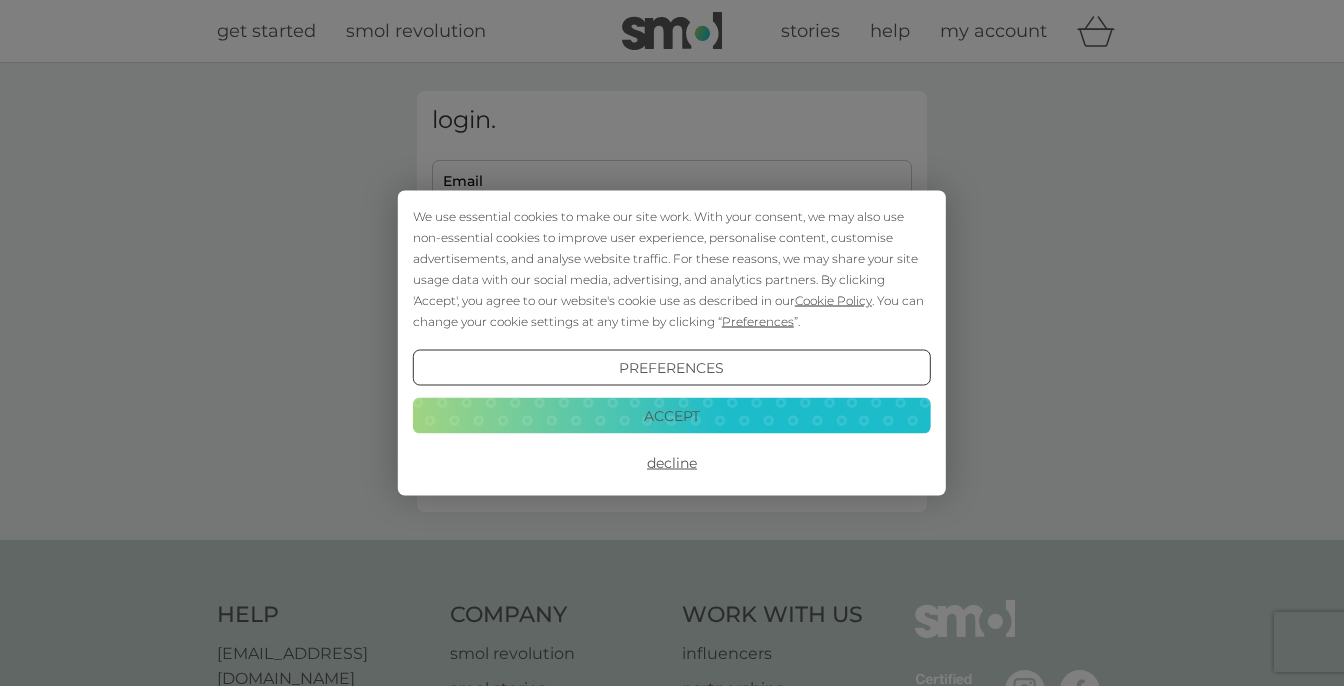 click on "Accept" at bounding box center [672, 415] 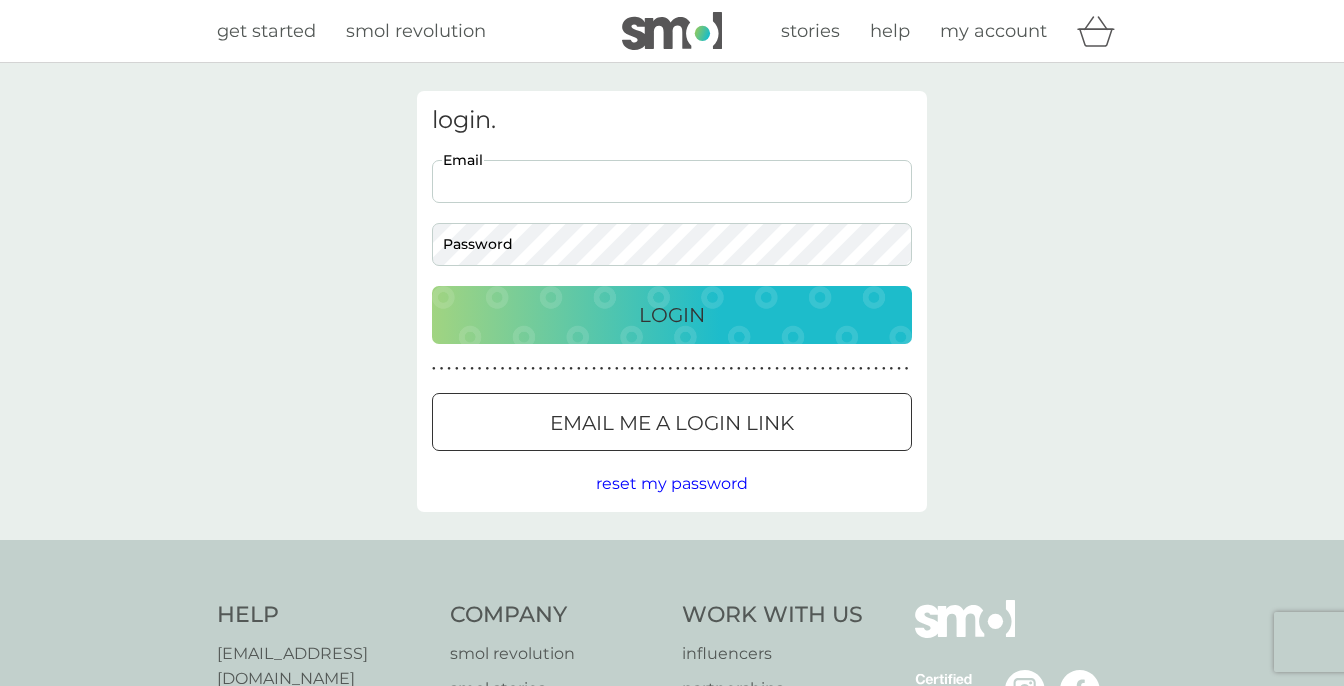 click on "Email" at bounding box center (672, 181) 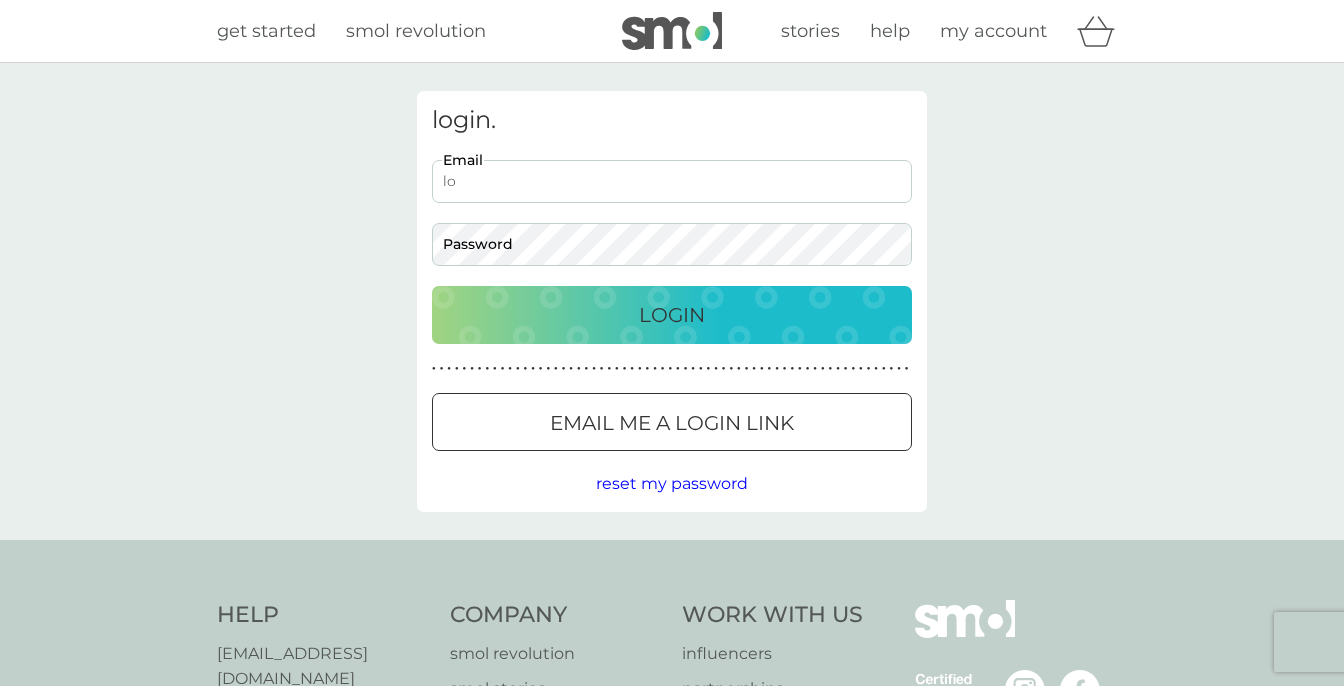 type on "lottieflintham@googlemail.com" 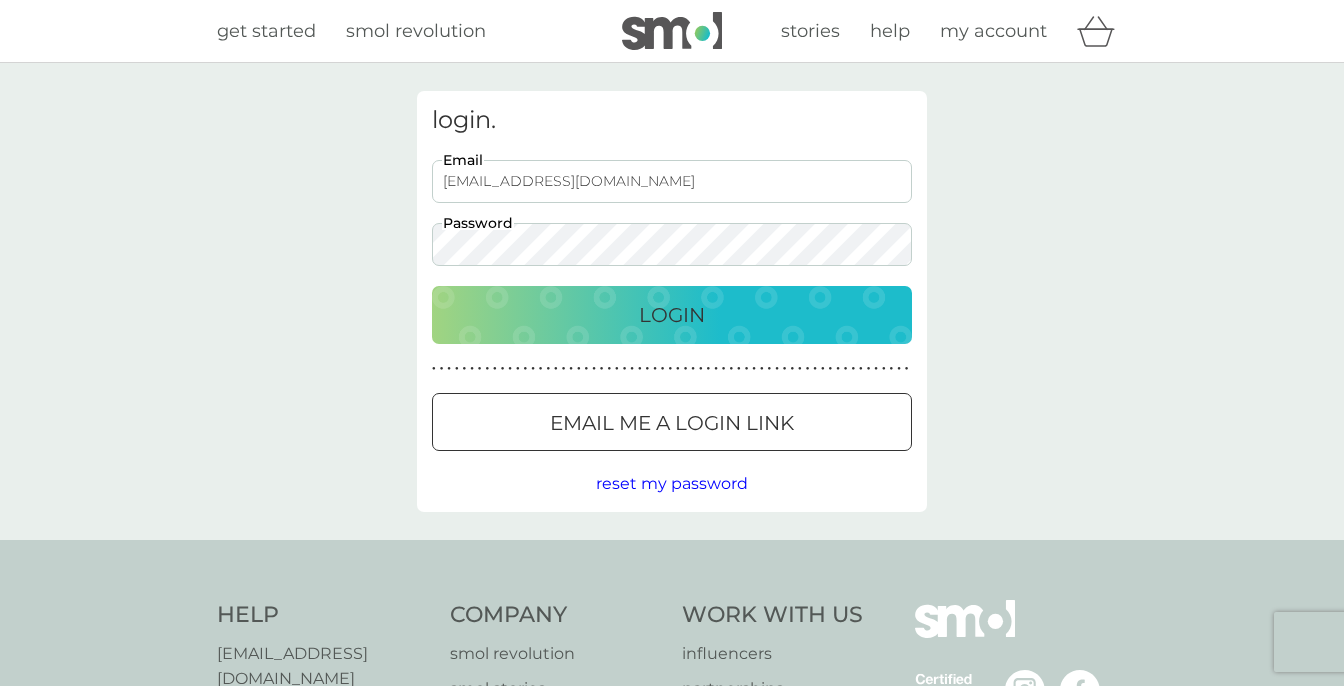 click on "Email me a login link" at bounding box center (672, 422) 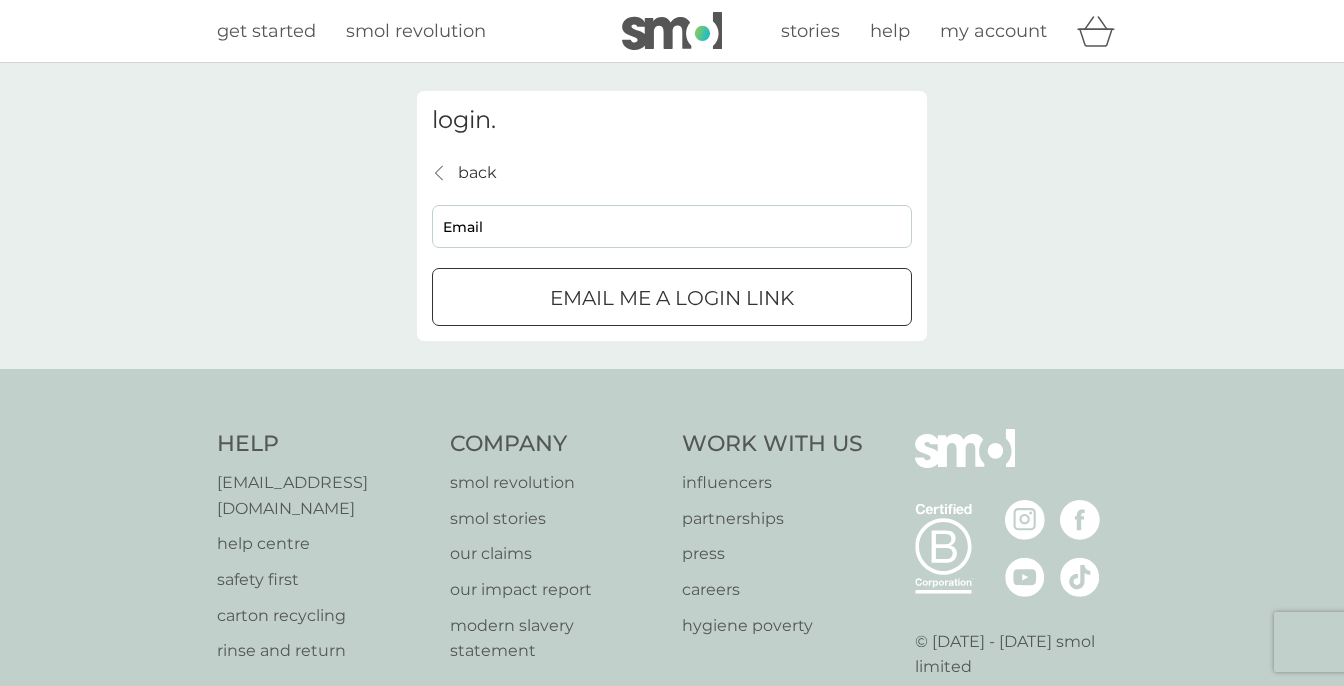 click on "Email me a login link" at bounding box center (672, 298) 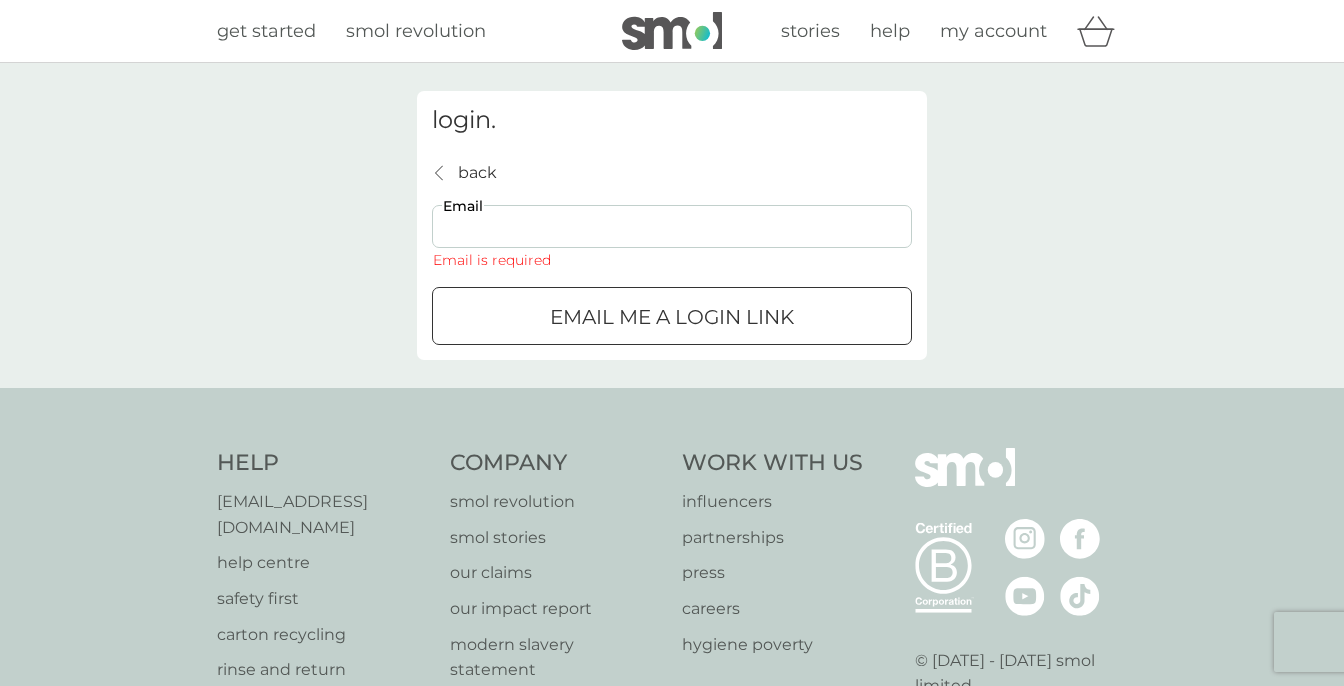 click on "Email" at bounding box center (672, 226) 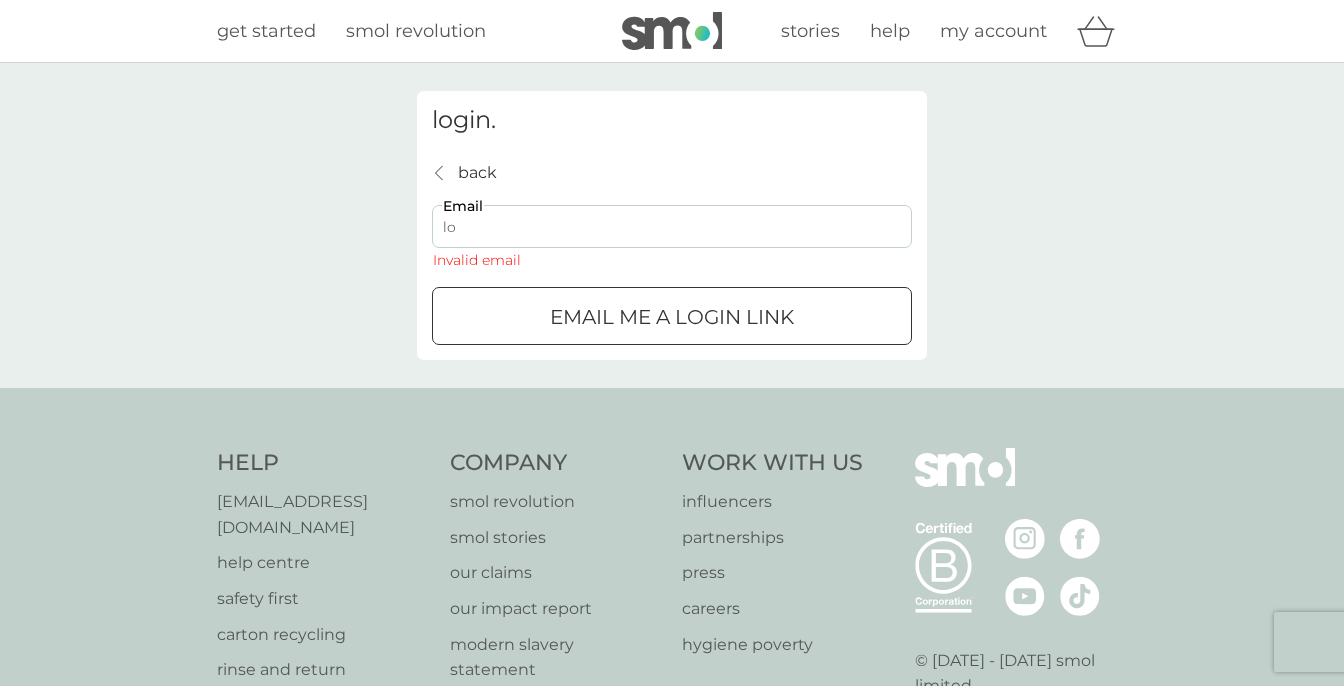 type on "lottieflintham@googlemail.com" 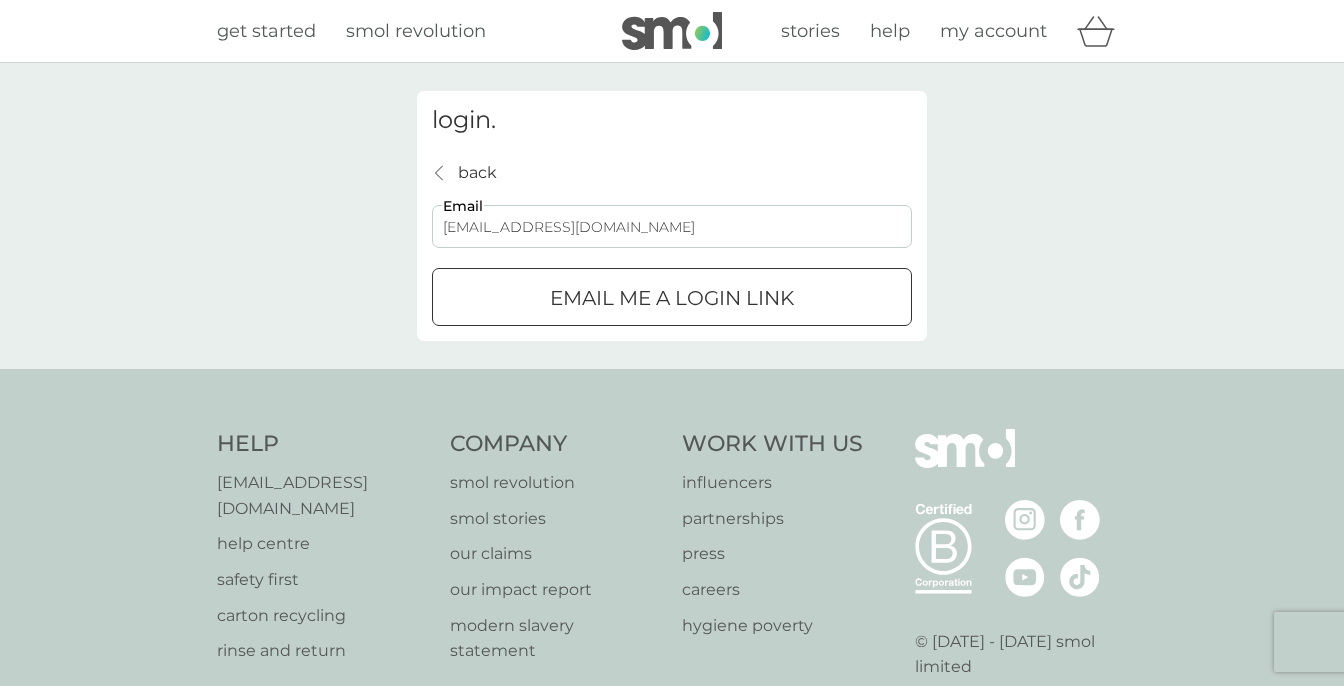click on "Email me a login link" at bounding box center [672, 298] 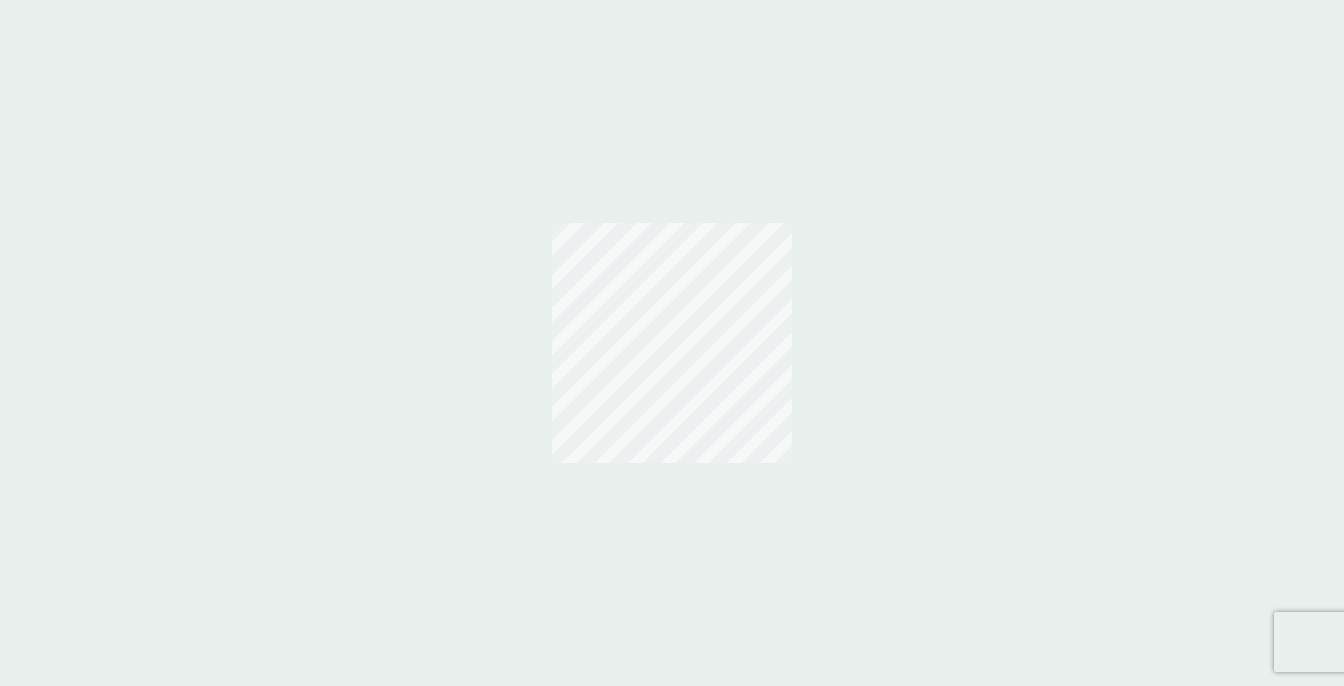 scroll, scrollTop: 0, scrollLeft: 0, axis: both 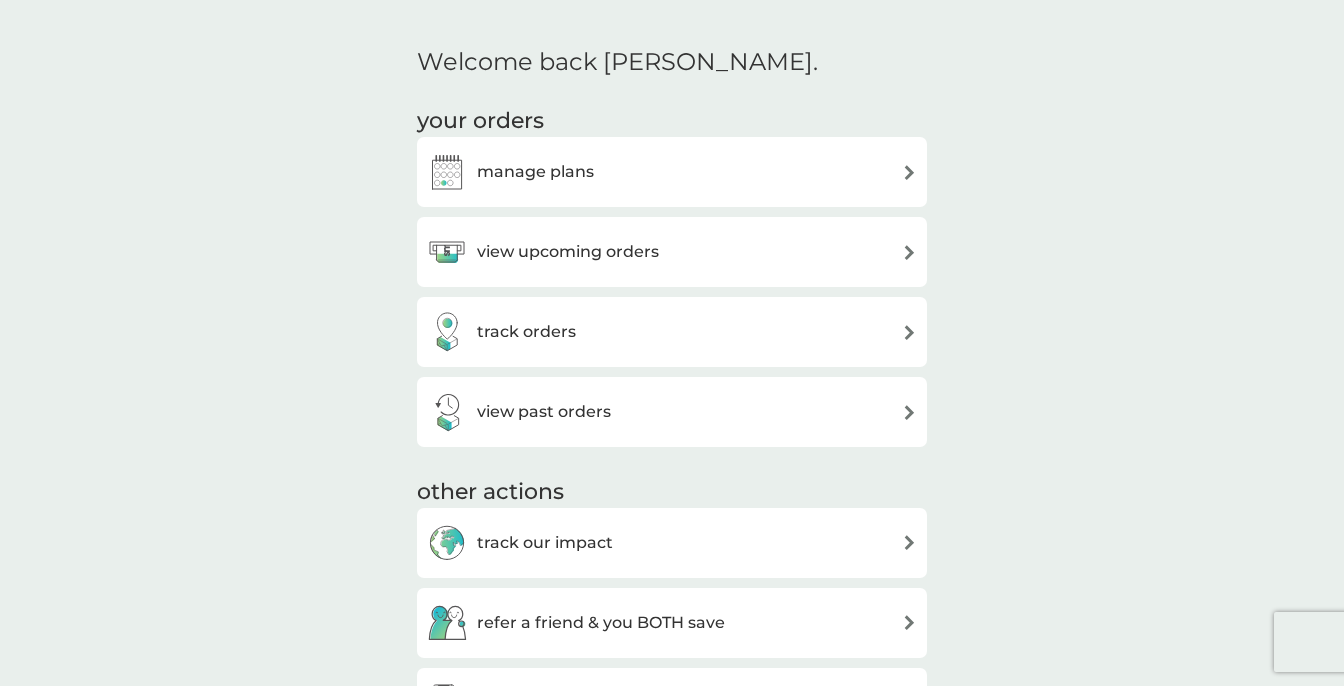 click on "manage plans" at bounding box center (672, 172) 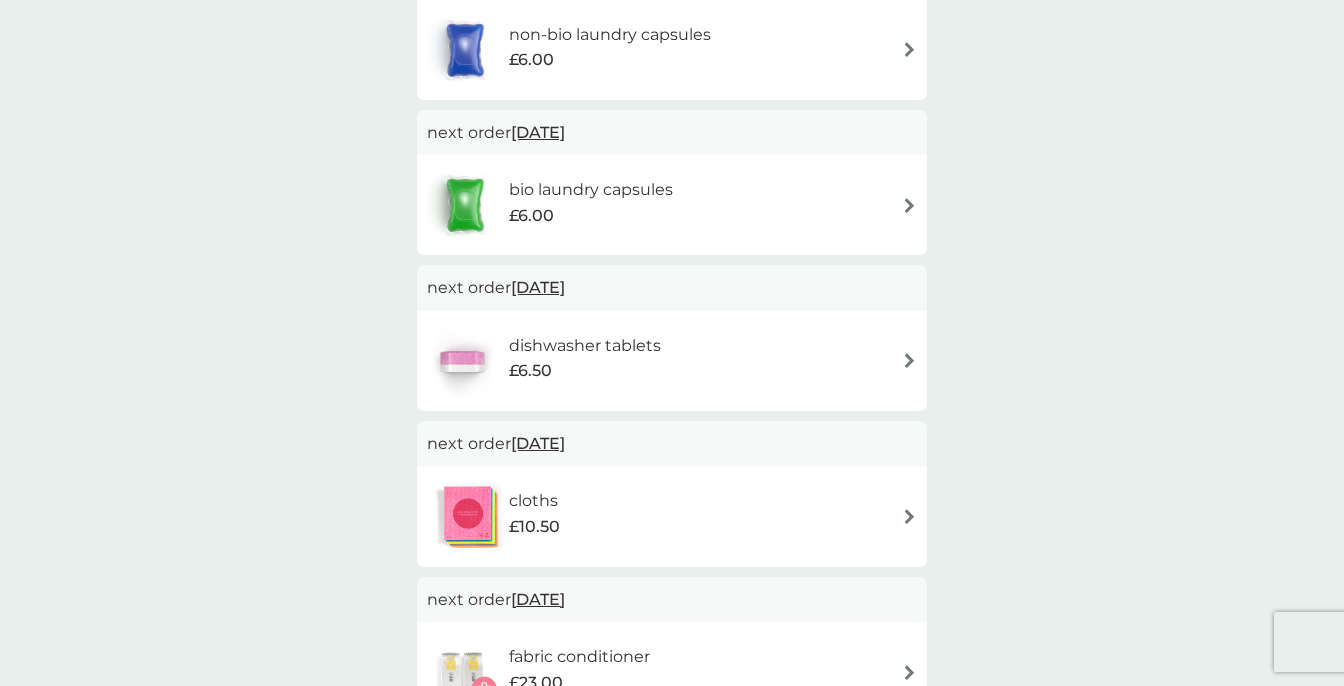 scroll, scrollTop: 493, scrollLeft: 0, axis: vertical 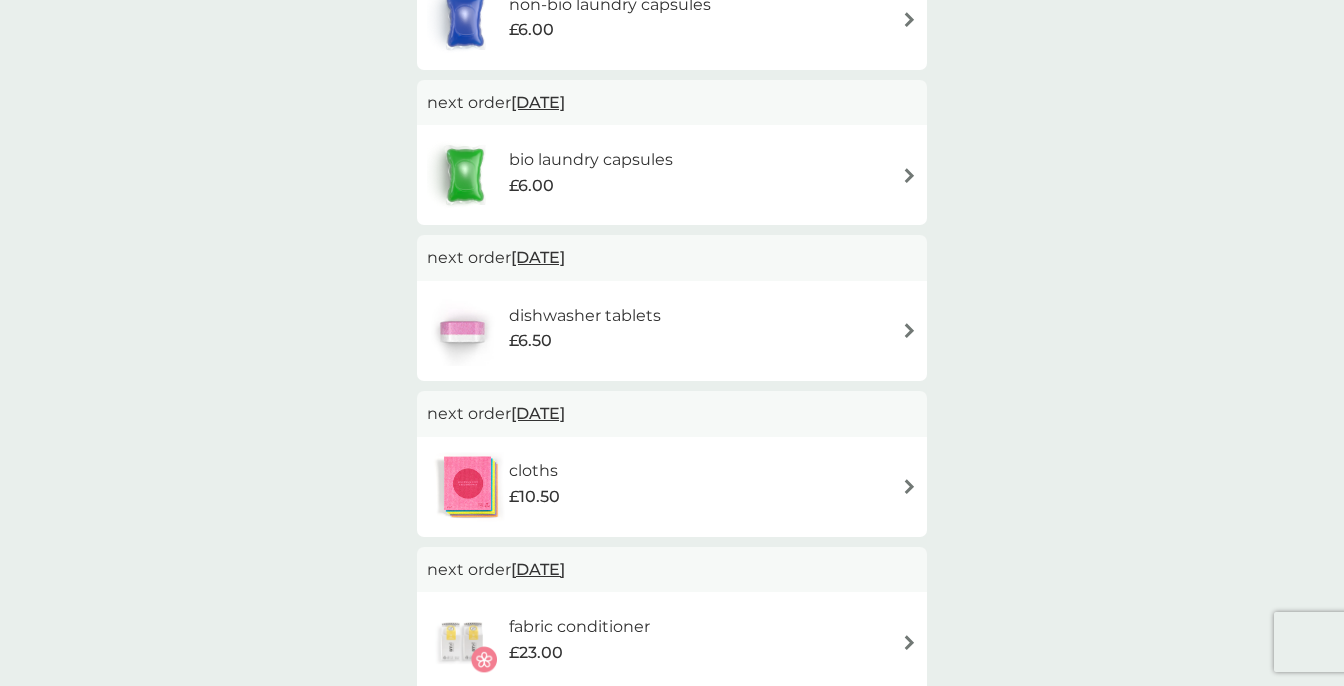 click on "dishwasher tablets £6.50" at bounding box center [672, 331] 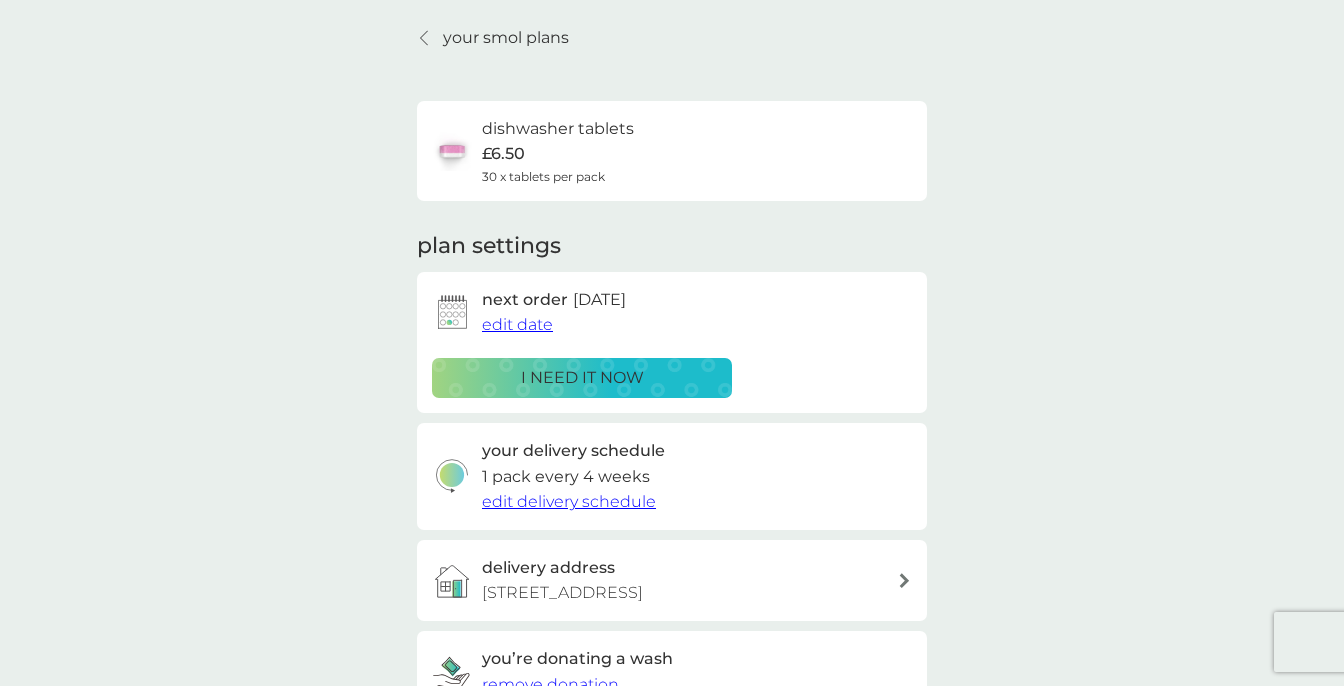 scroll, scrollTop: 68, scrollLeft: 0, axis: vertical 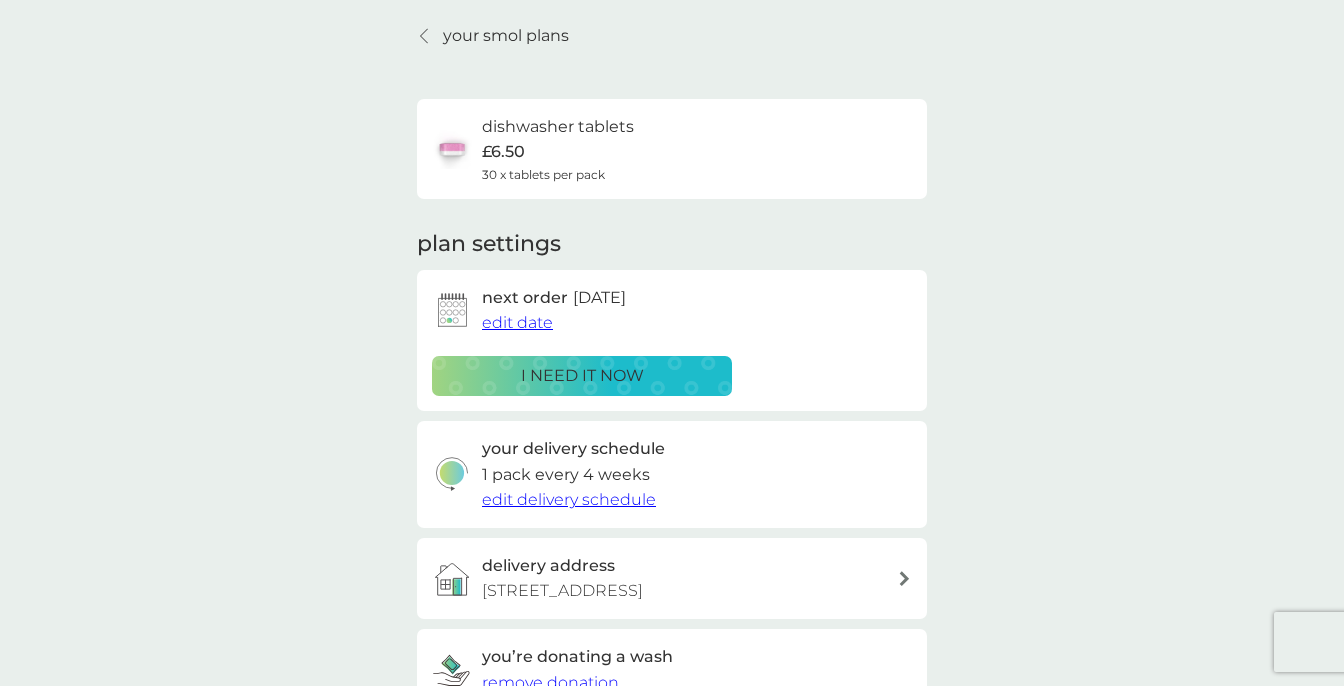 click on "edit delivery schedule" at bounding box center [569, 499] 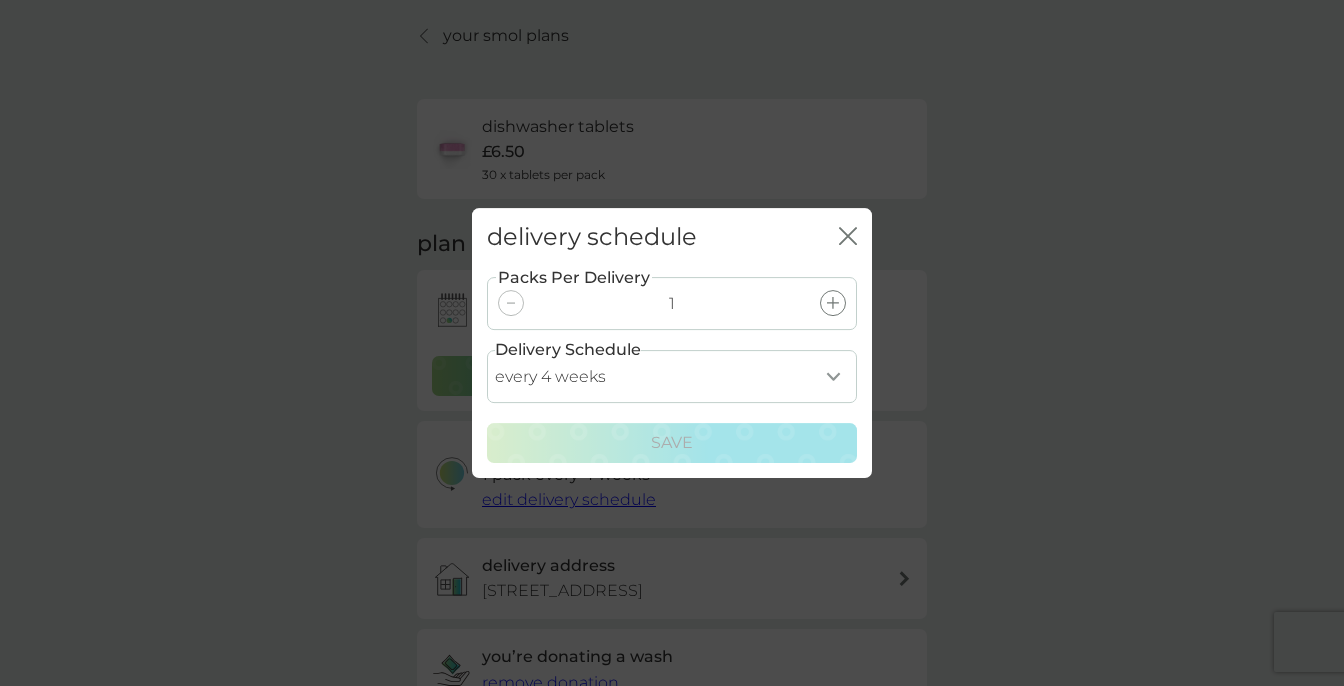 click on "every 1 week every 2 weeks every 3 weeks every 4 weeks every 5 weeks every 6 weeks every 7 weeks every 8 weeks every 9 weeks every 10 weeks every 11 weeks every 12 weeks every 13 weeks every 14 weeks every 15 weeks every 16 weeks every 17 weeks" at bounding box center (672, 376) 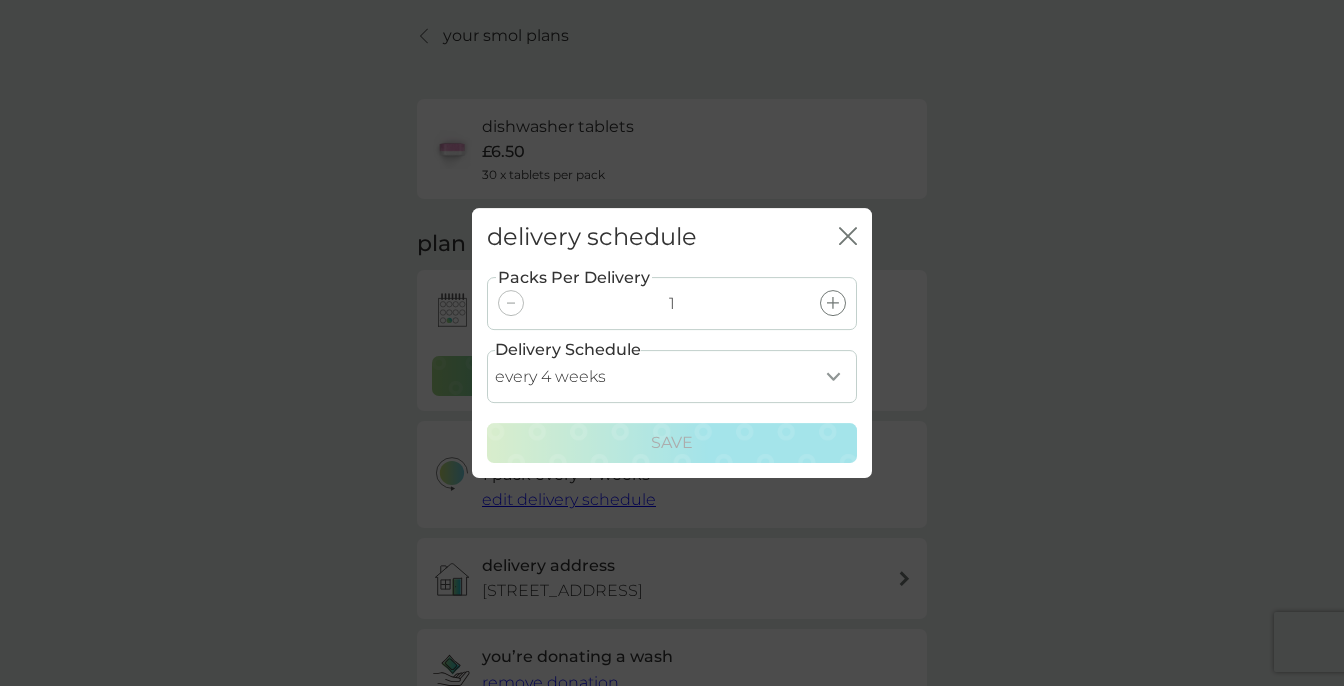 select on "35" 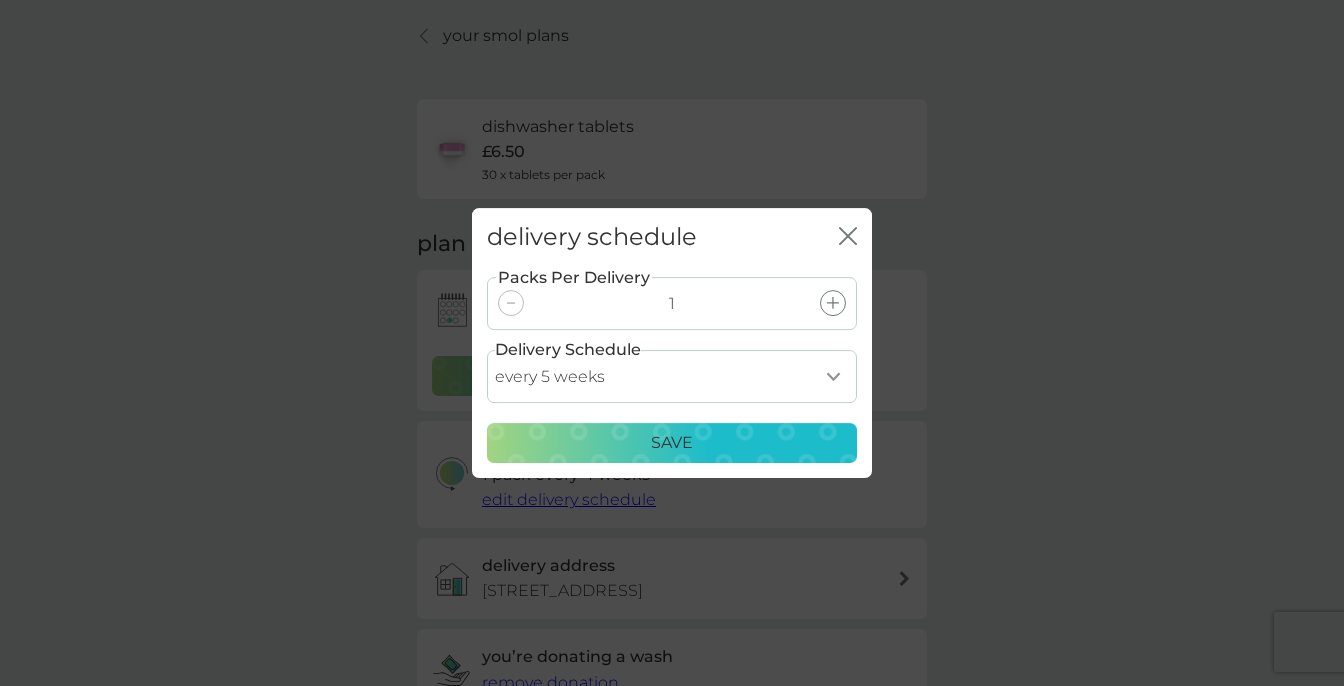 click on "Save" at bounding box center [672, 443] 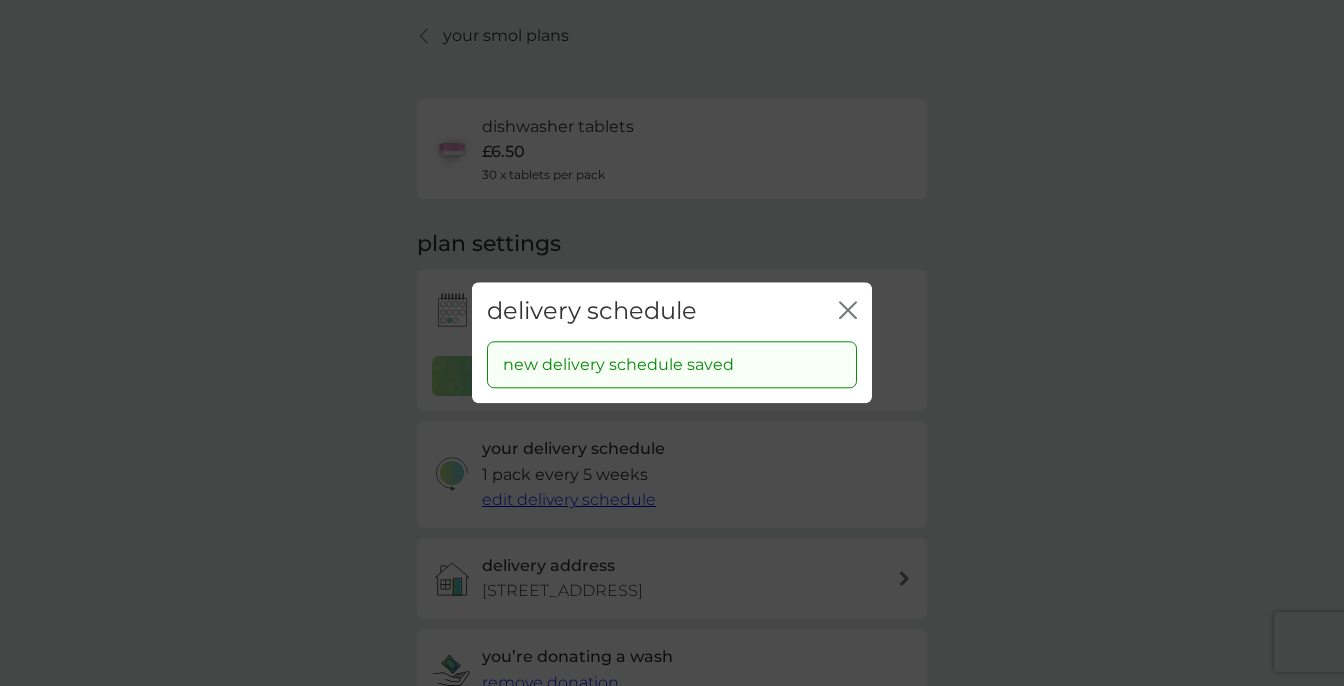 click 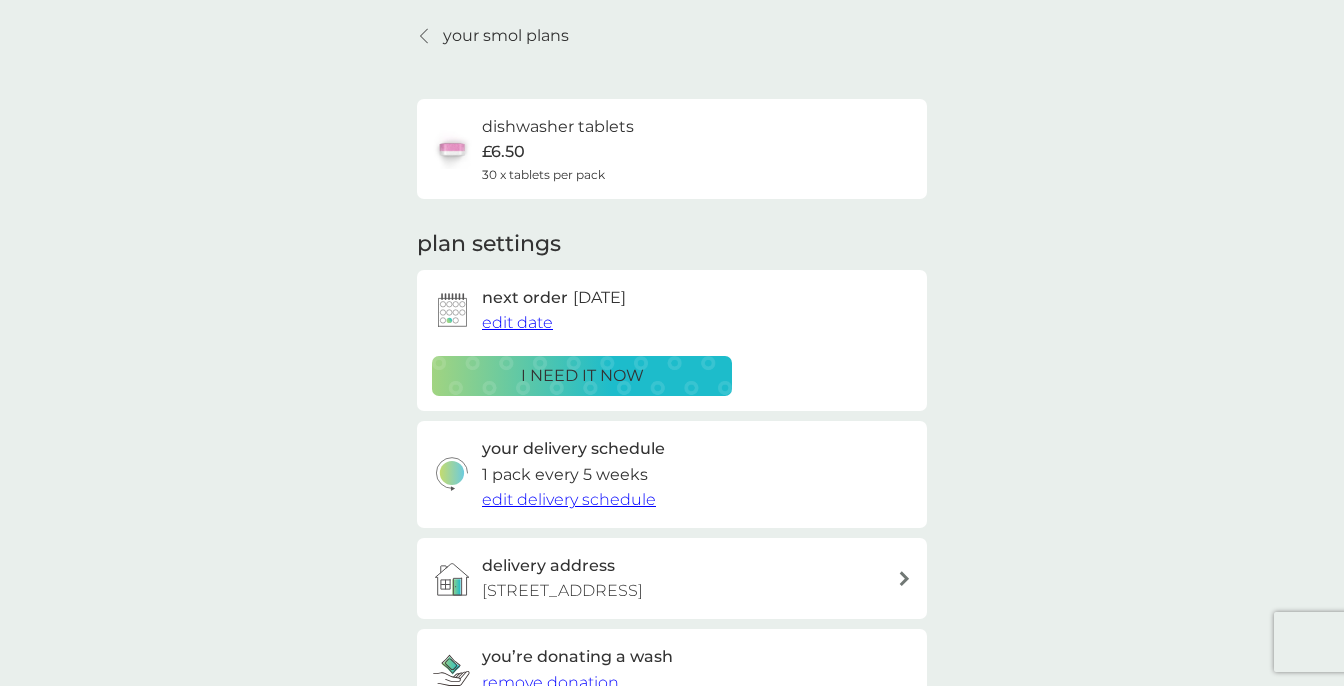 click at bounding box center [425, 36] 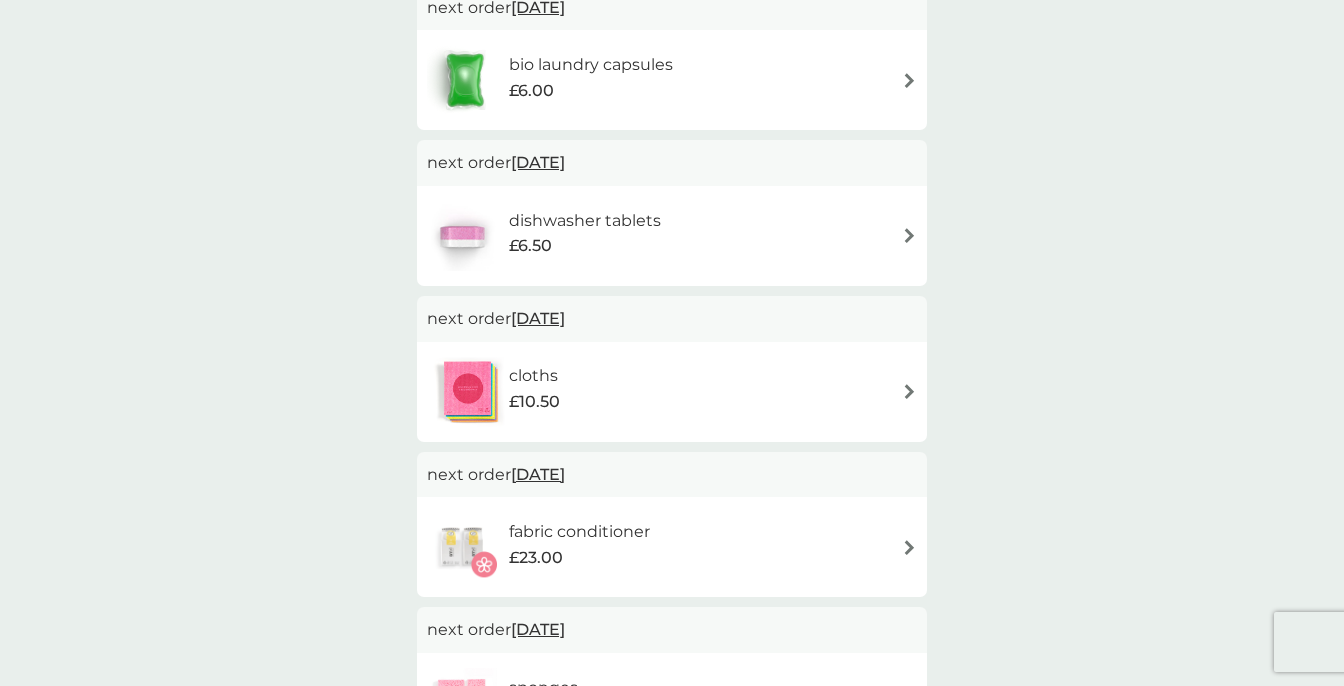 scroll, scrollTop: 592, scrollLeft: 0, axis: vertical 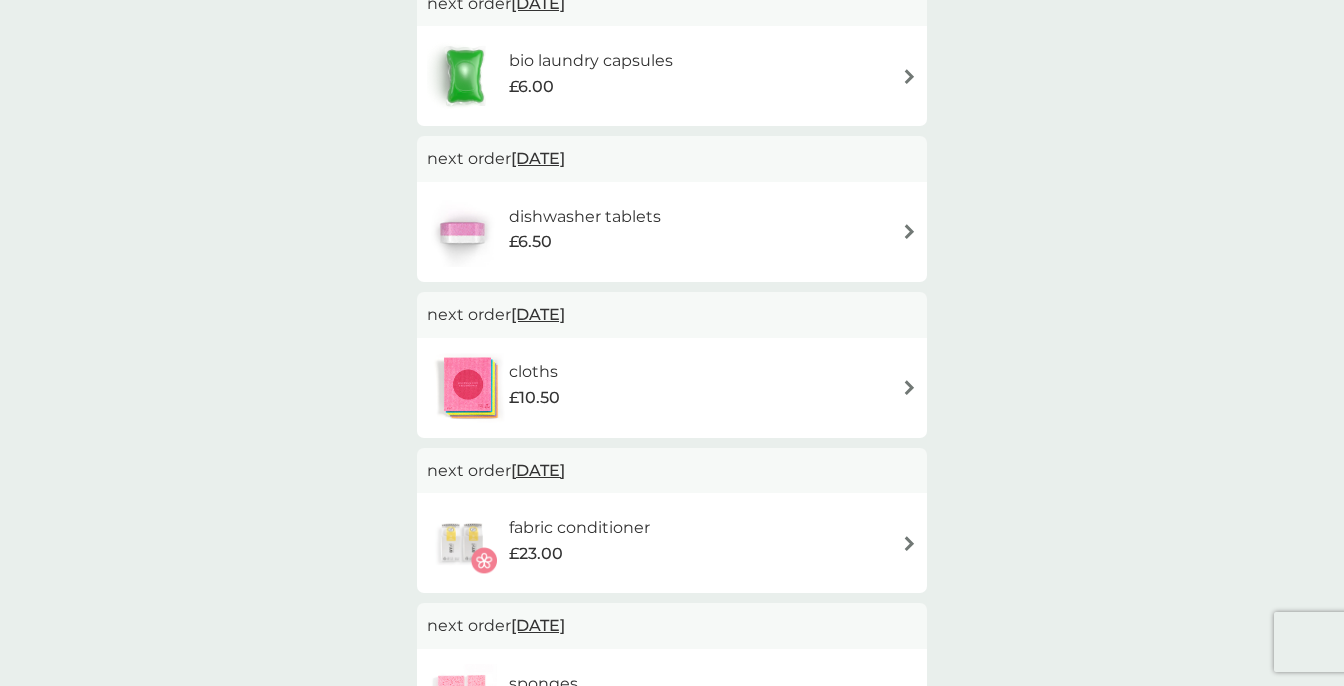 click on "fabric conditioner £23.00" at bounding box center [672, 543] 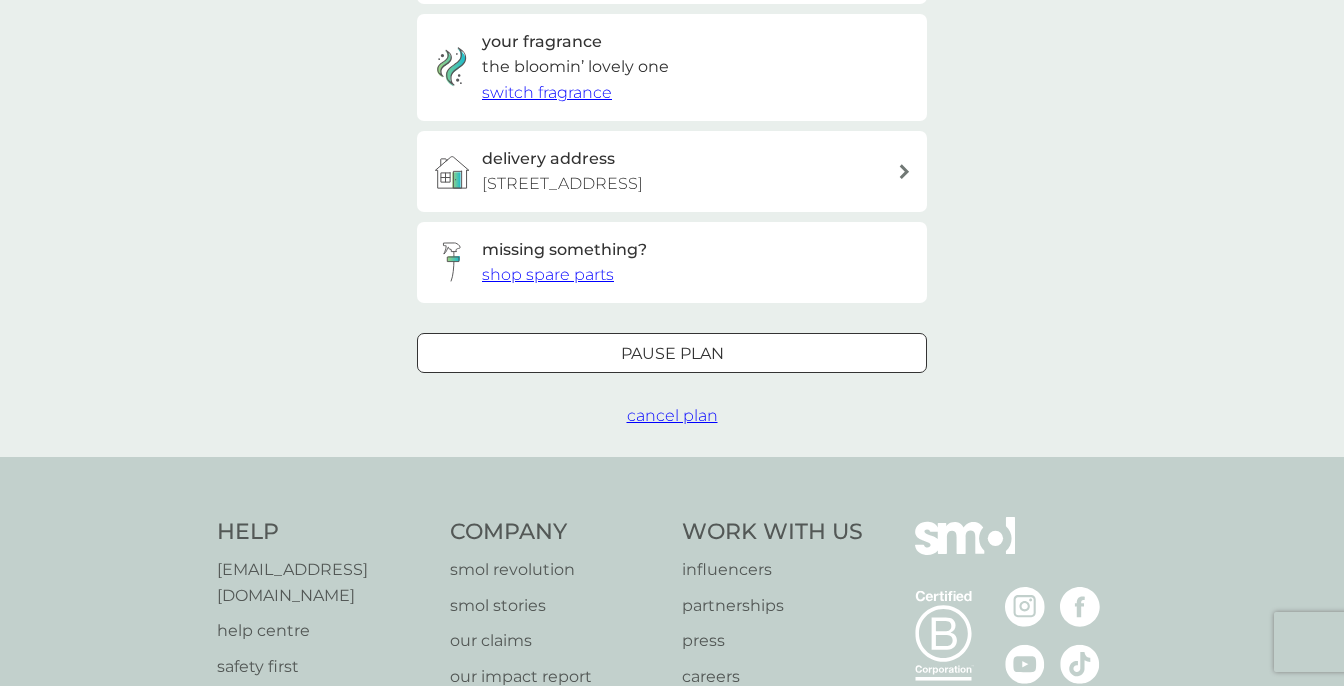 scroll, scrollTop: 0, scrollLeft: 0, axis: both 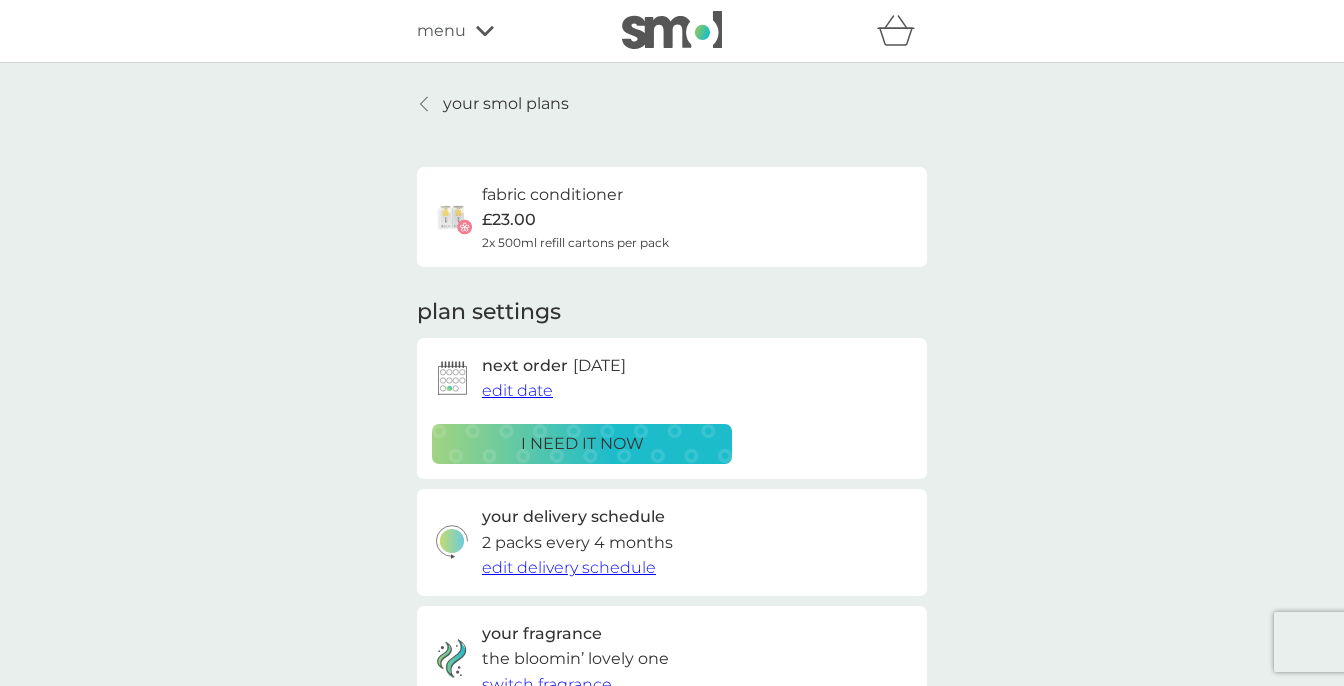 click on "edit delivery schedule" at bounding box center (569, 567) 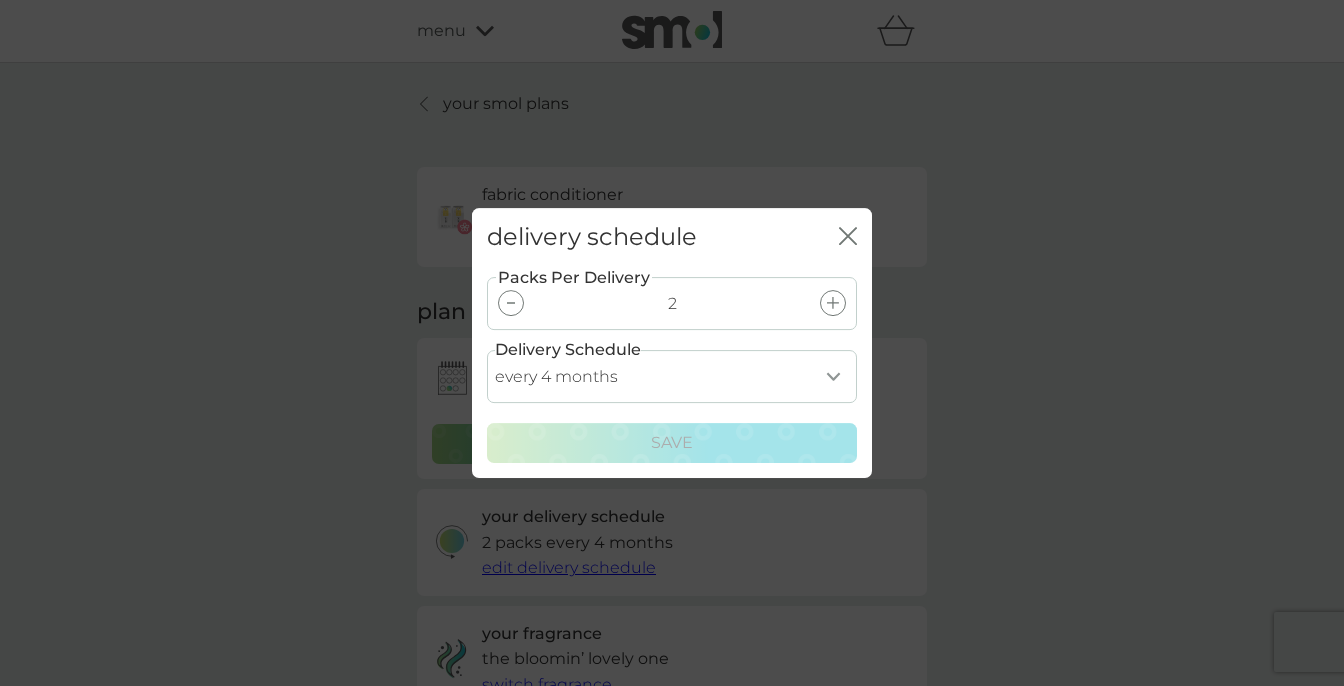 click on "every 1 month every 2 months every 3 months every 4 months every 5 months every 6 months every 7 months every 8 months" at bounding box center [672, 376] 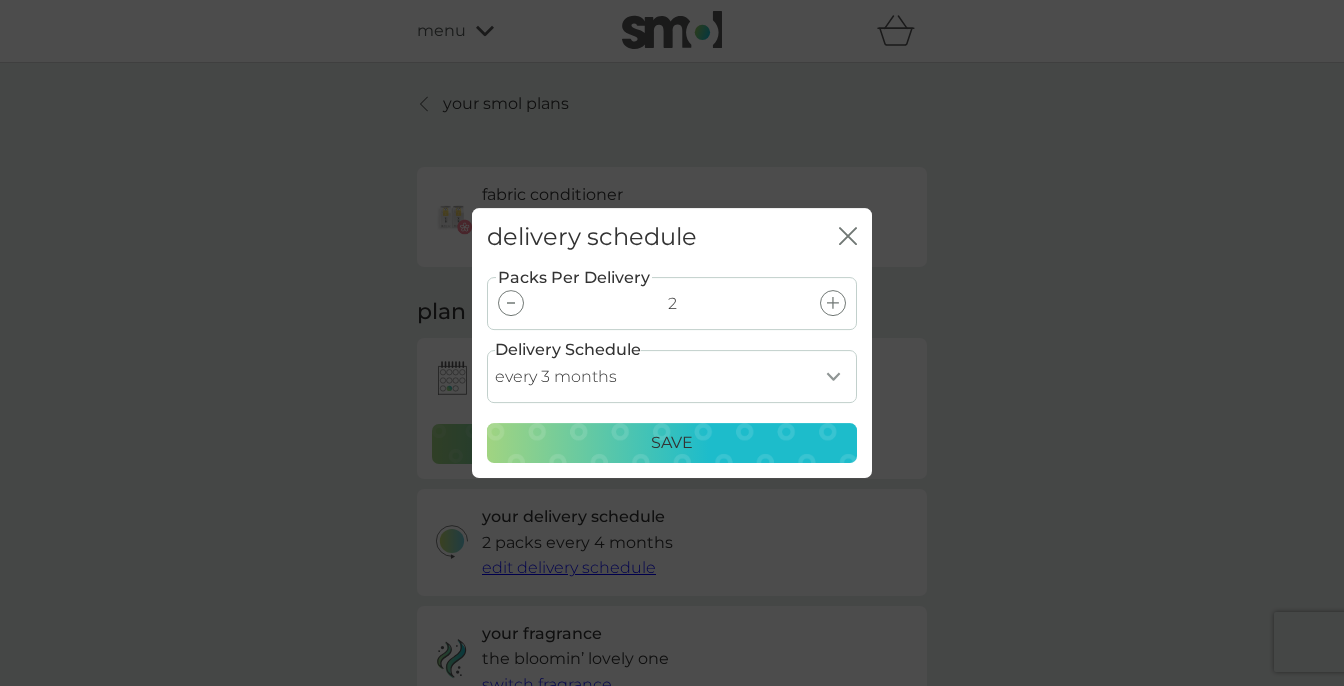 click on "Save" at bounding box center [672, 443] 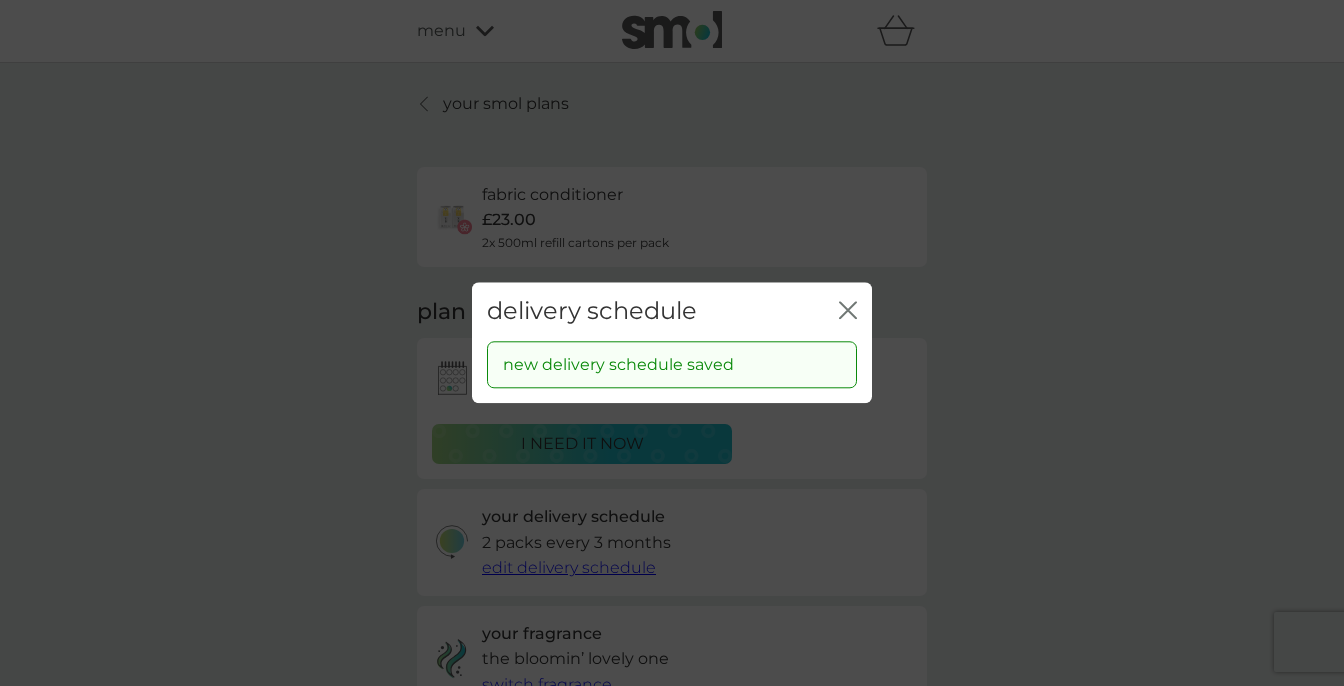 click on "delivery schedule close" at bounding box center (672, 311) 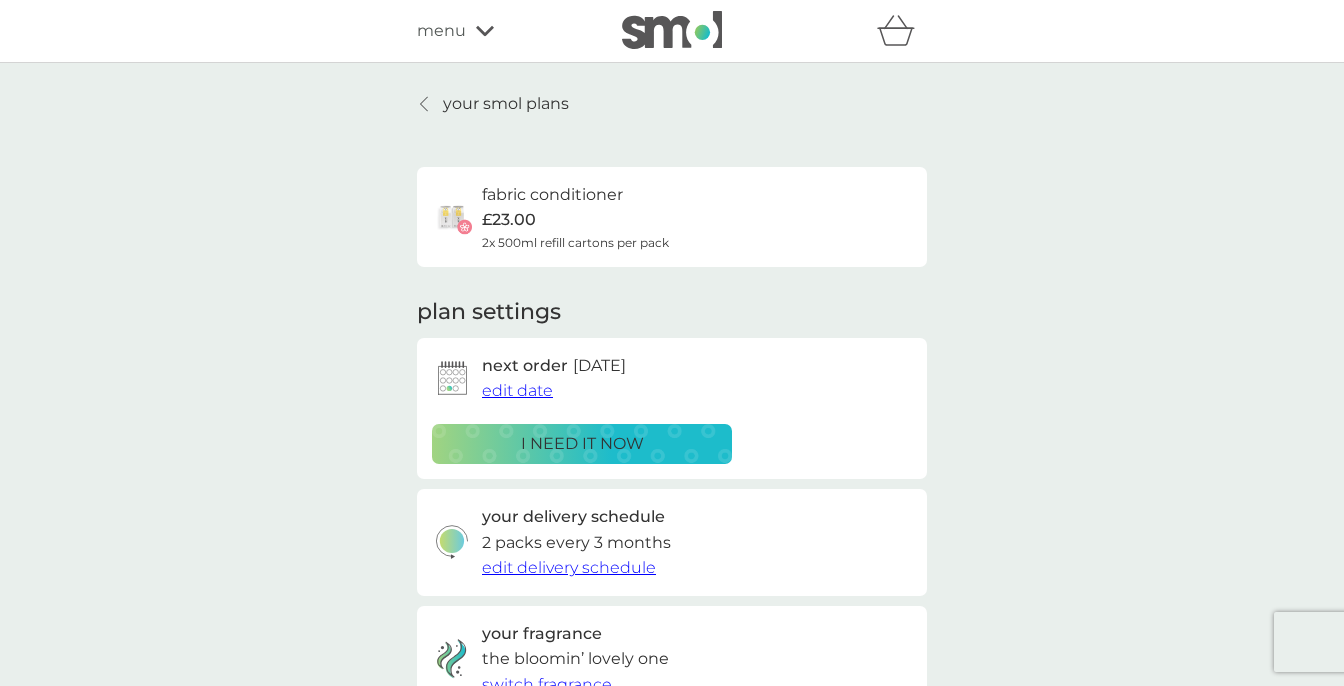 click on "i need it now" at bounding box center (582, 444) 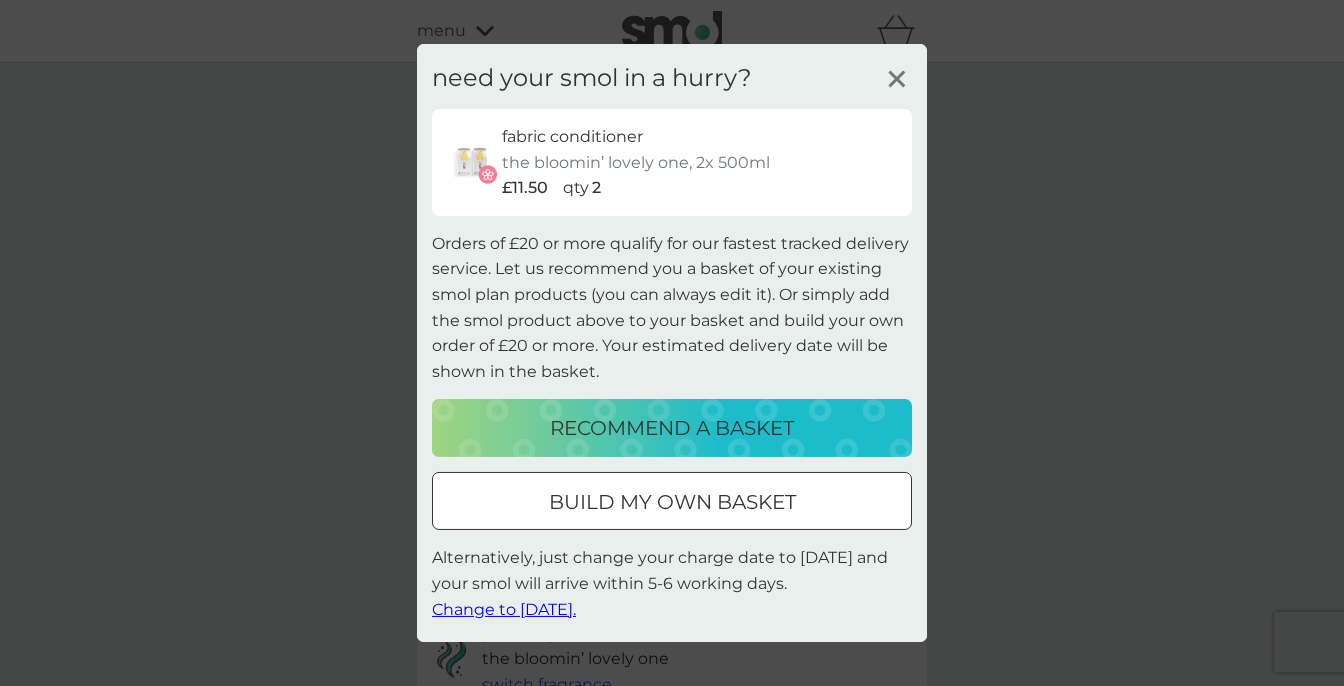 click on "build my own basket" at bounding box center (672, 502) 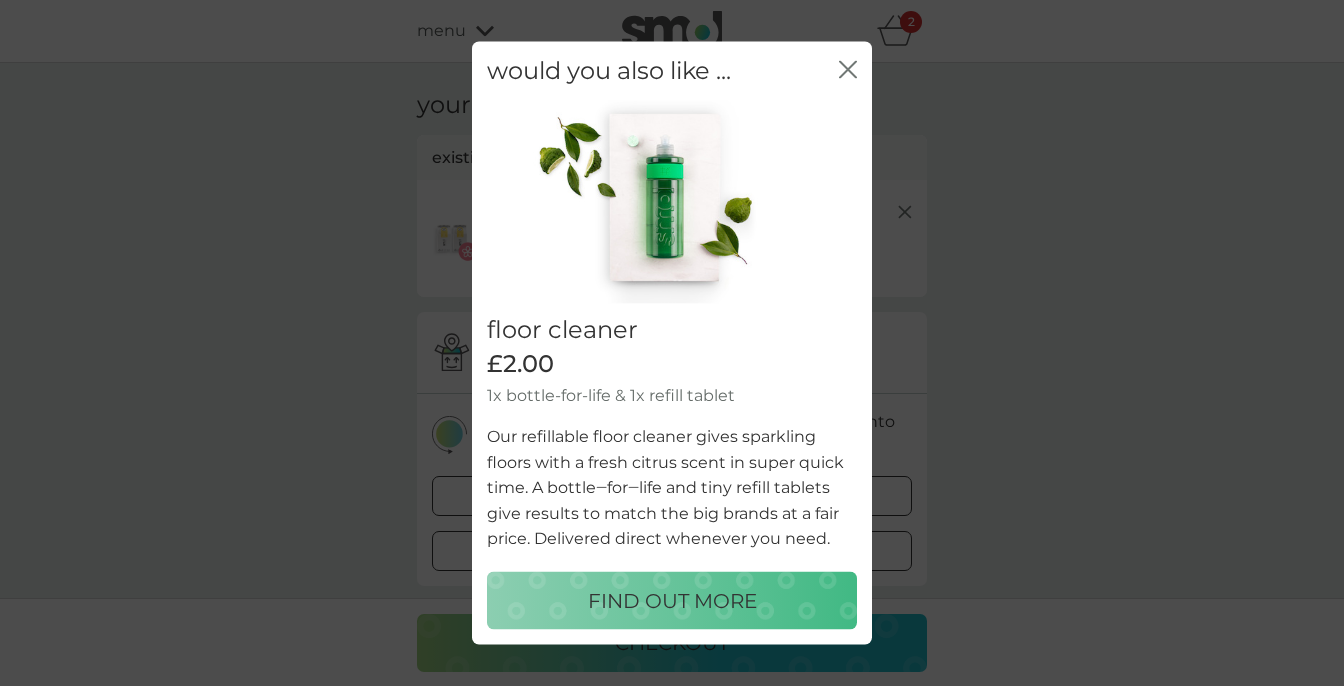 click on "close" 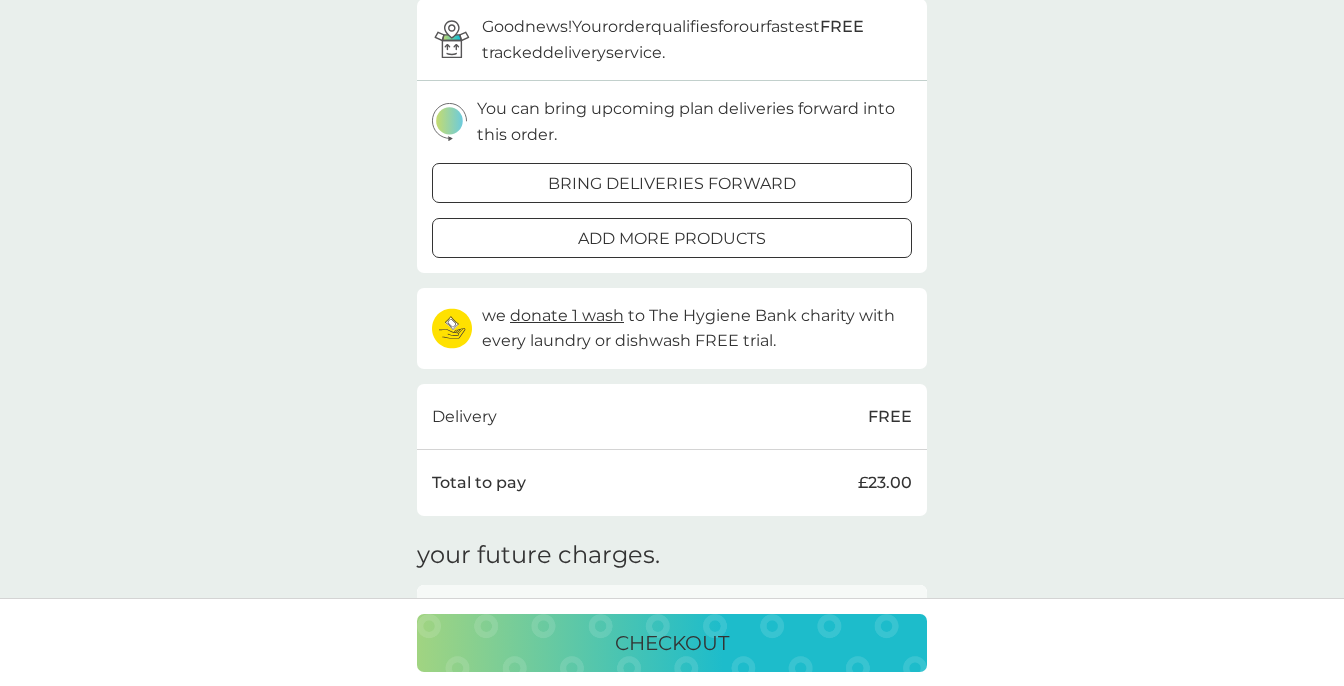scroll, scrollTop: 291, scrollLeft: 0, axis: vertical 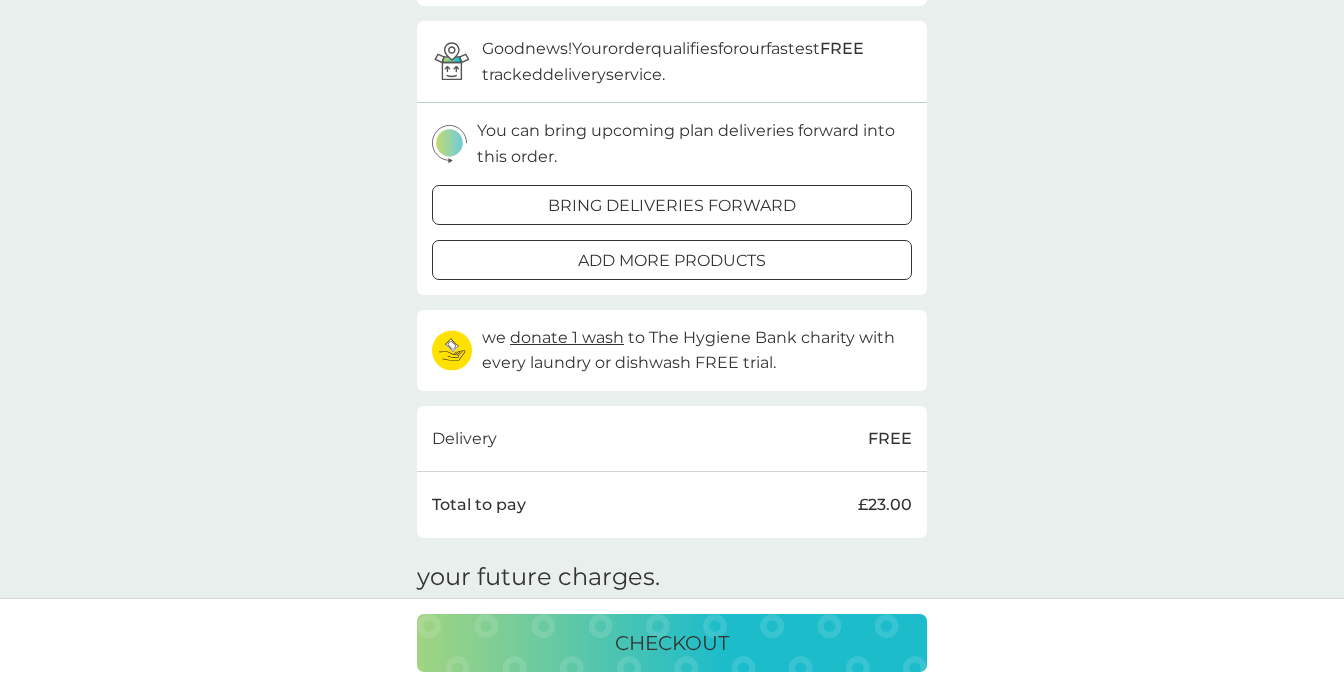 click on "add more products" at bounding box center [672, 261] 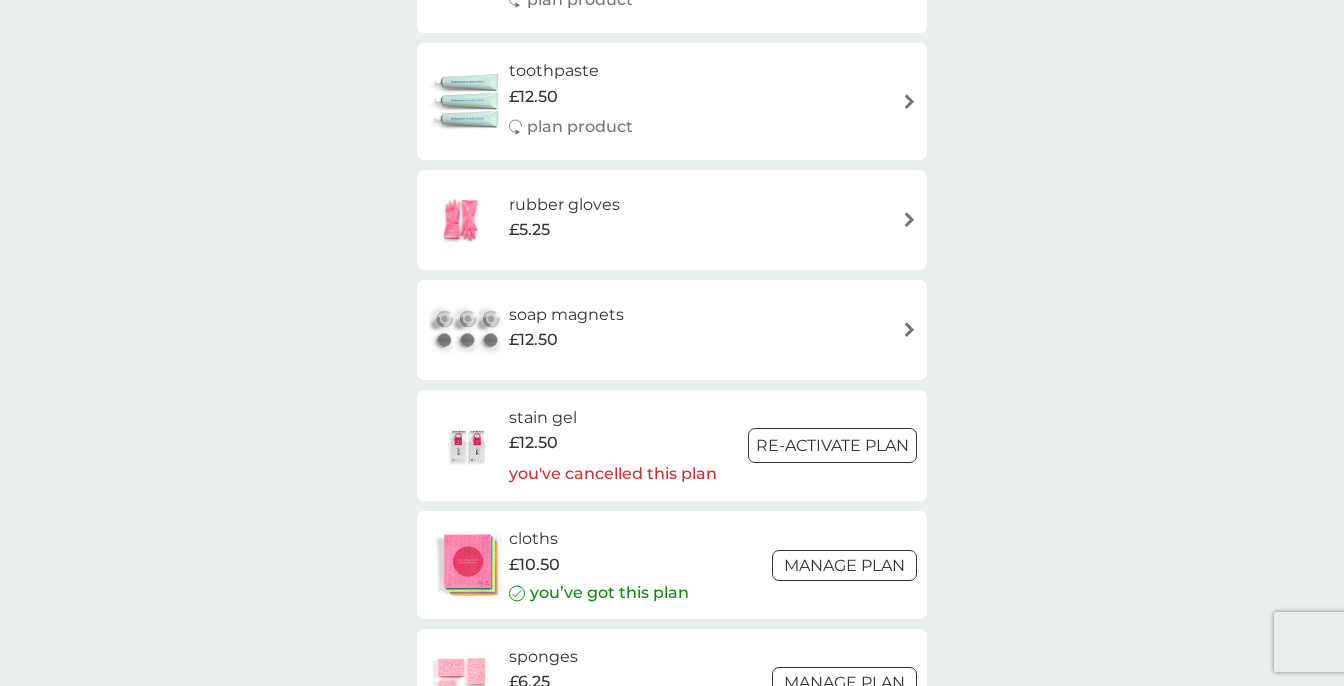 scroll, scrollTop: 2392, scrollLeft: 0, axis: vertical 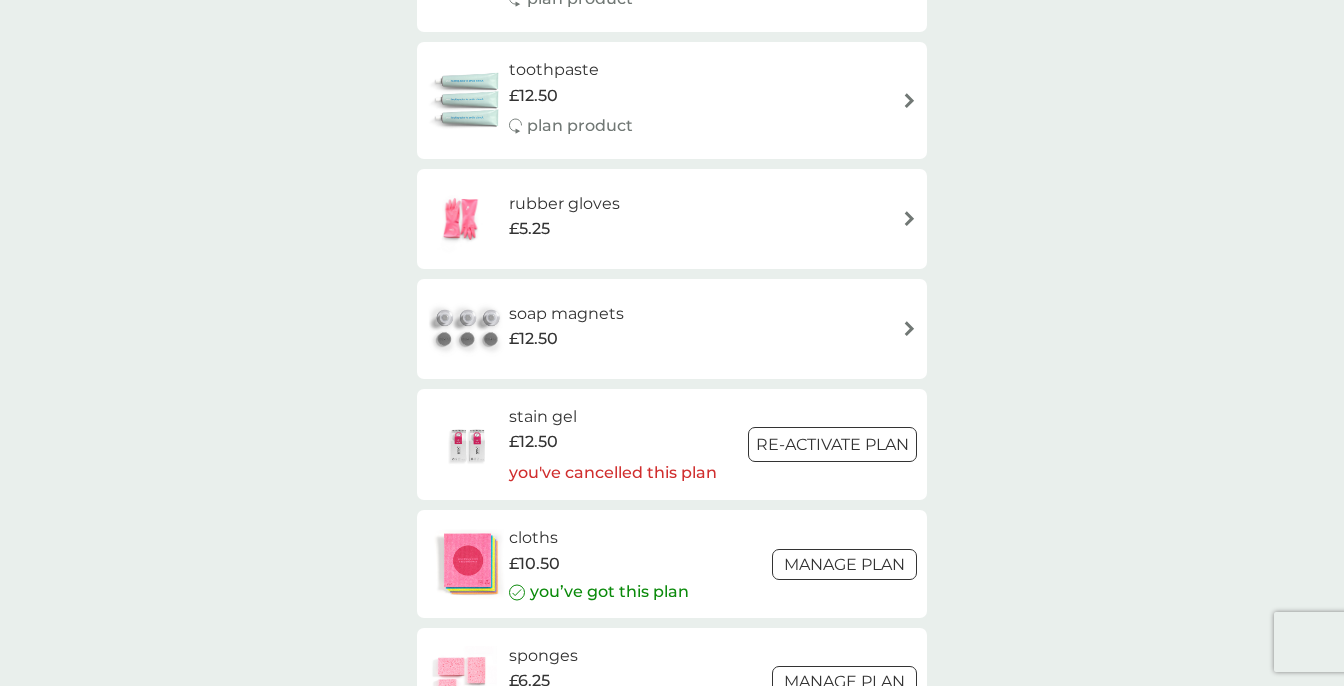 click at bounding box center [909, 218] 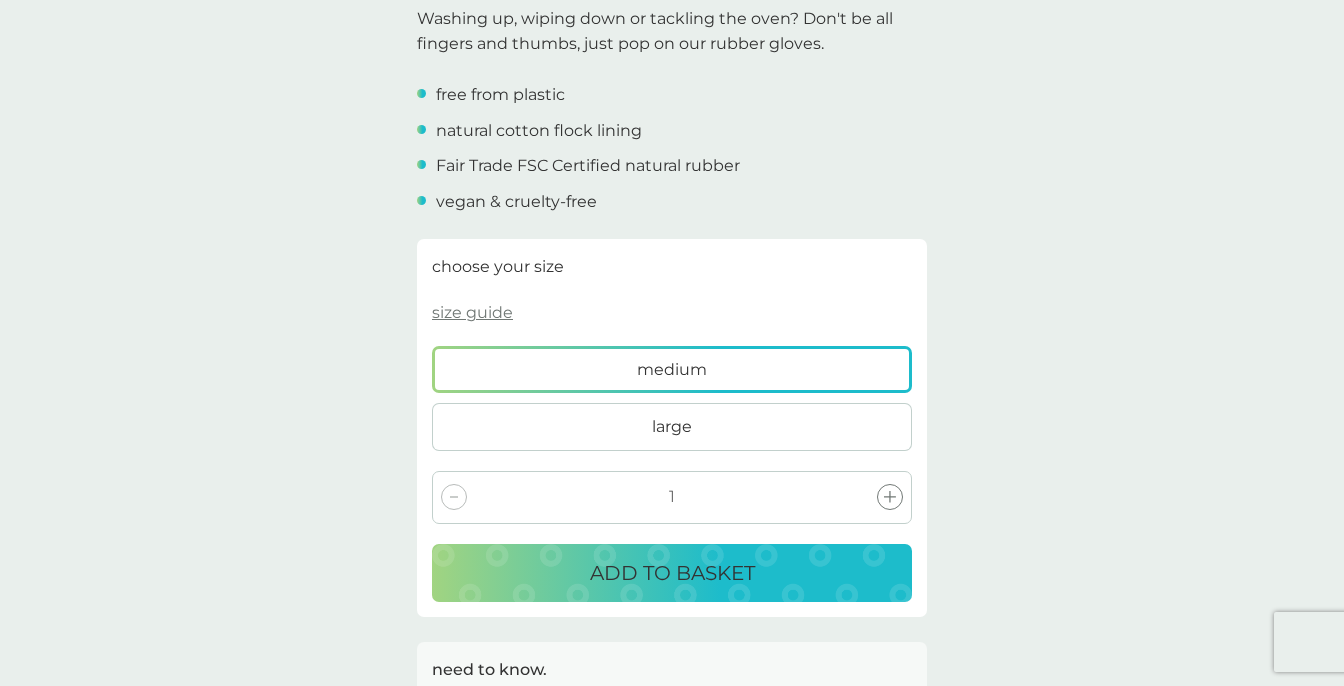 scroll, scrollTop: 768, scrollLeft: 0, axis: vertical 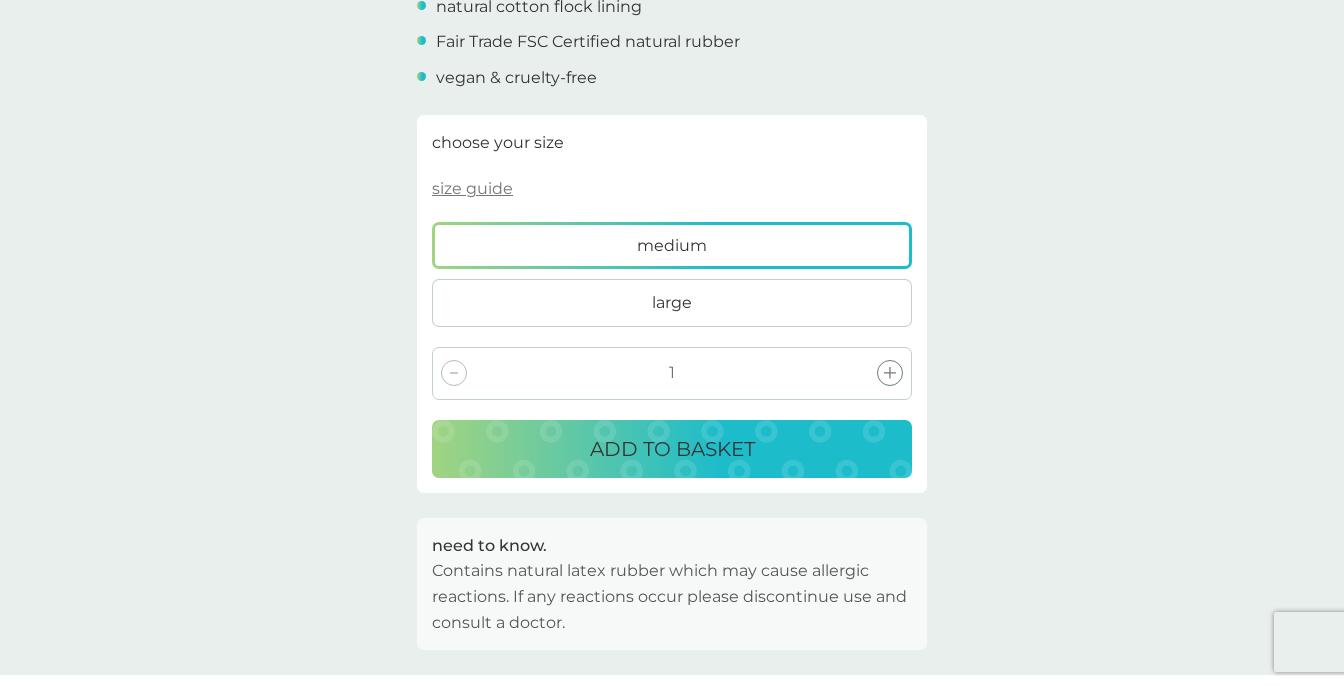 click on "large" at bounding box center (672, 303) 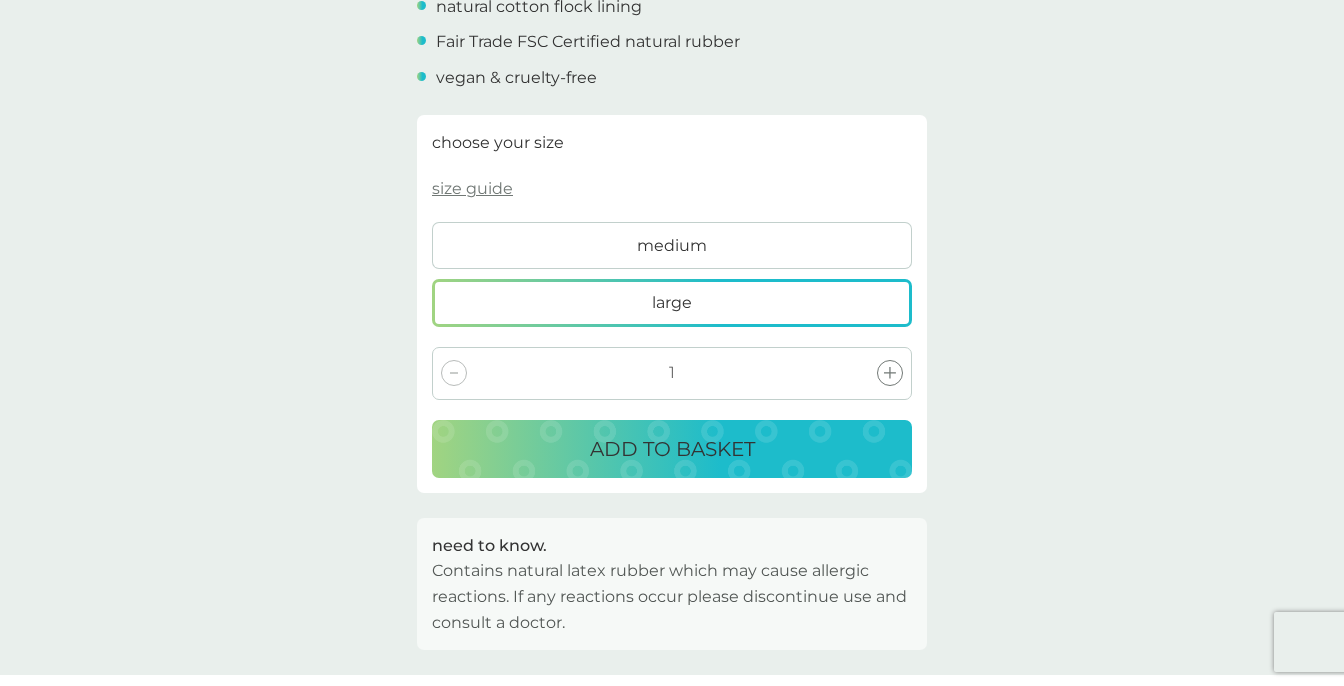 click on "medium" at bounding box center (672, 246) 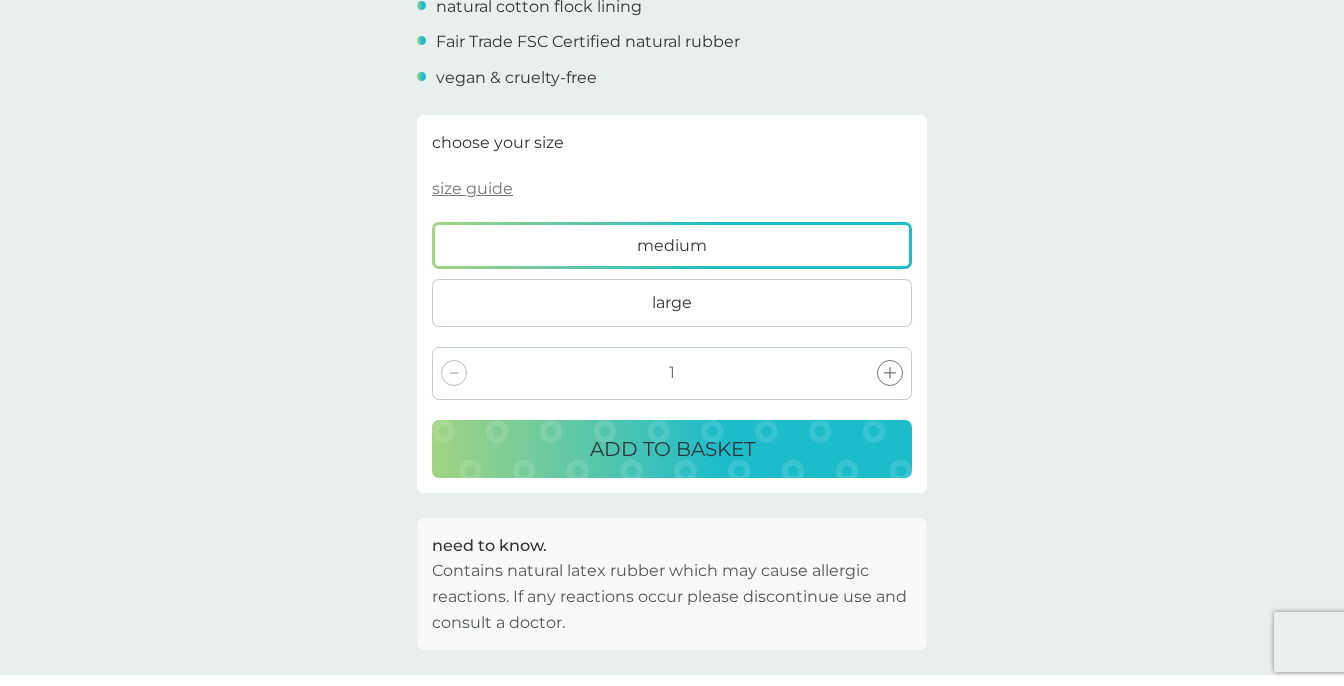 click on "large" at bounding box center (672, 303) 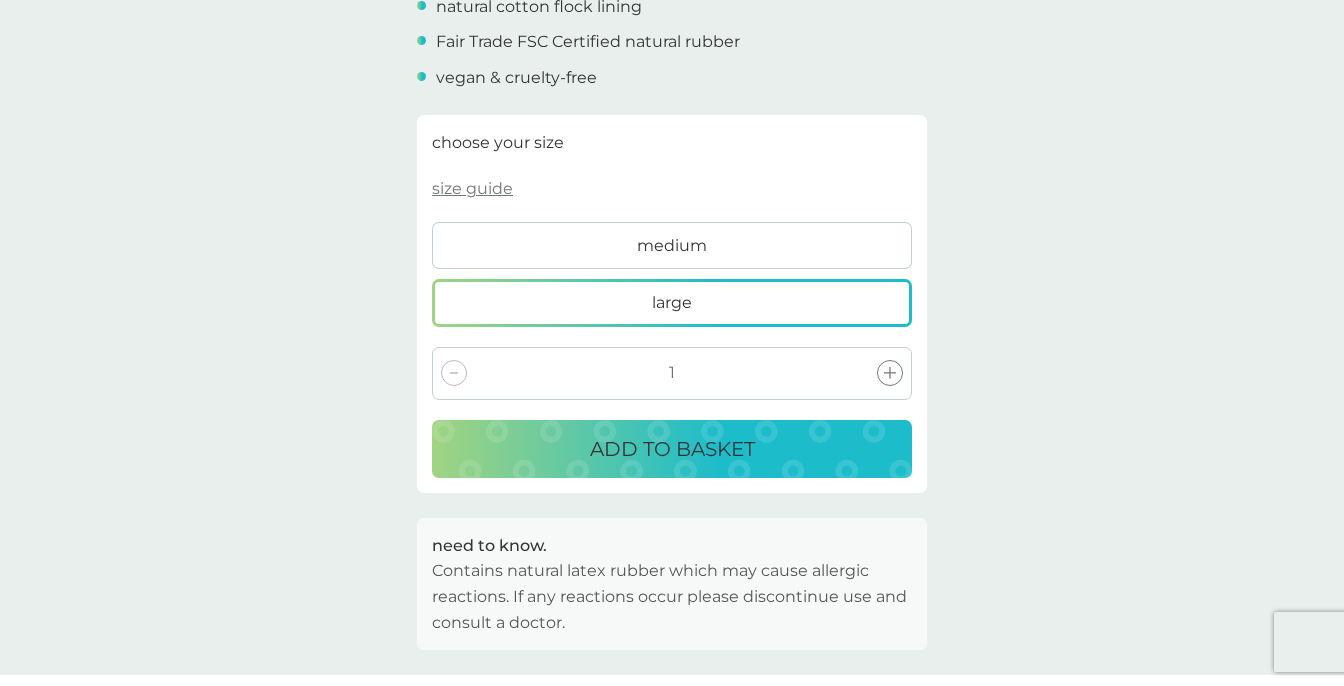 click on "medium" at bounding box center (672, 246) 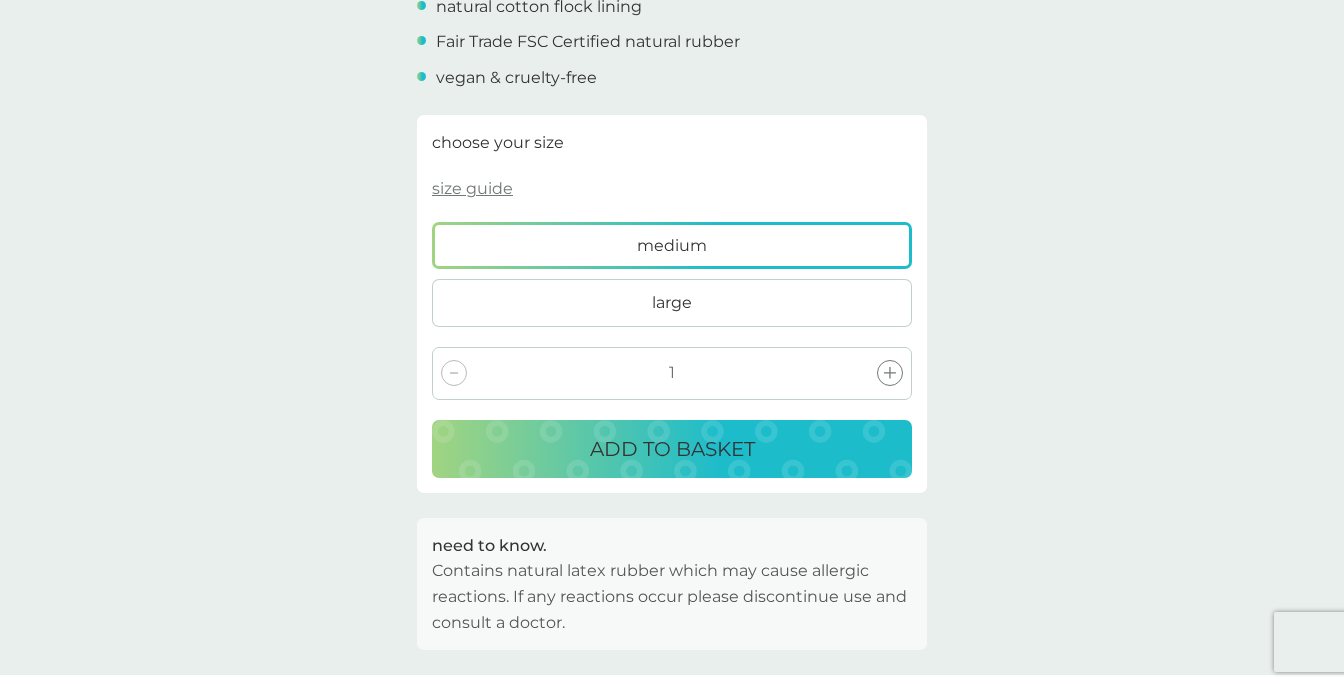 click on "ADD TO BASKET" at bounding box center [672, 449] 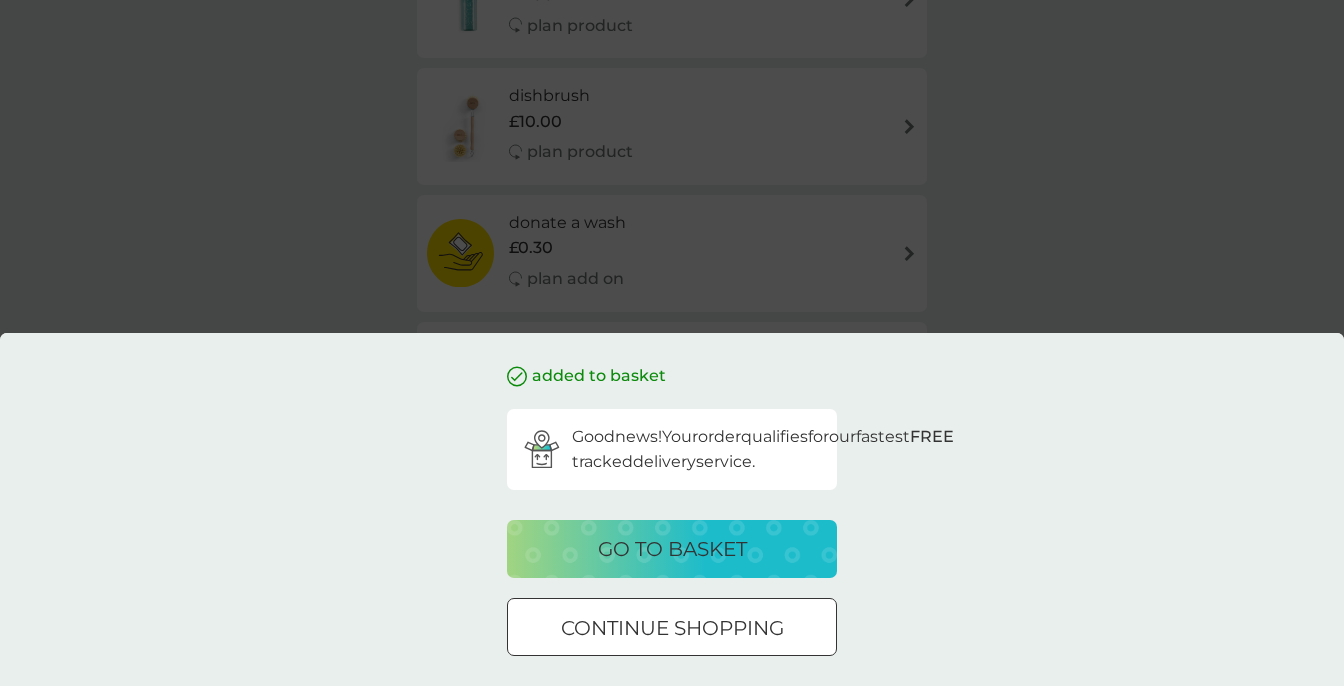 scroll, scrollTop: 0, scrollLeft: 0, axis: both 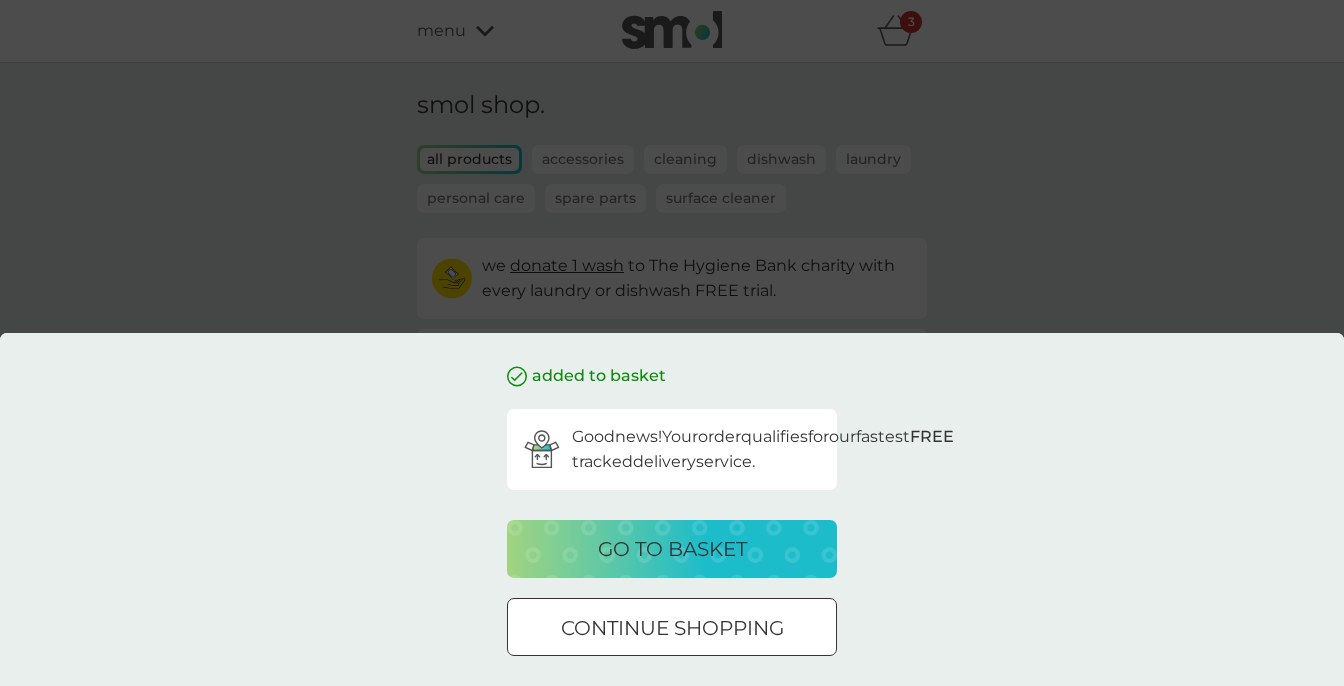 click on "go to basket" at bounding box center (672, 549) 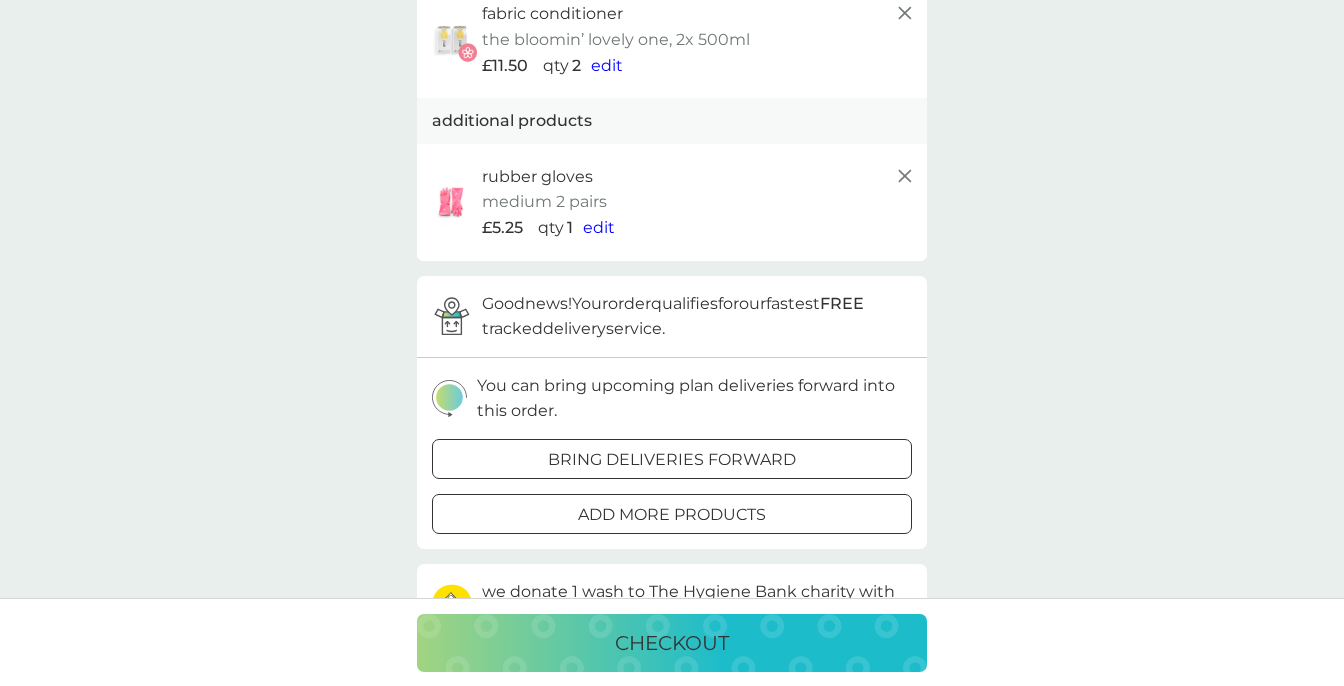 scroll, scrollTop: 202, scrollLeft: 0, axis: vertical 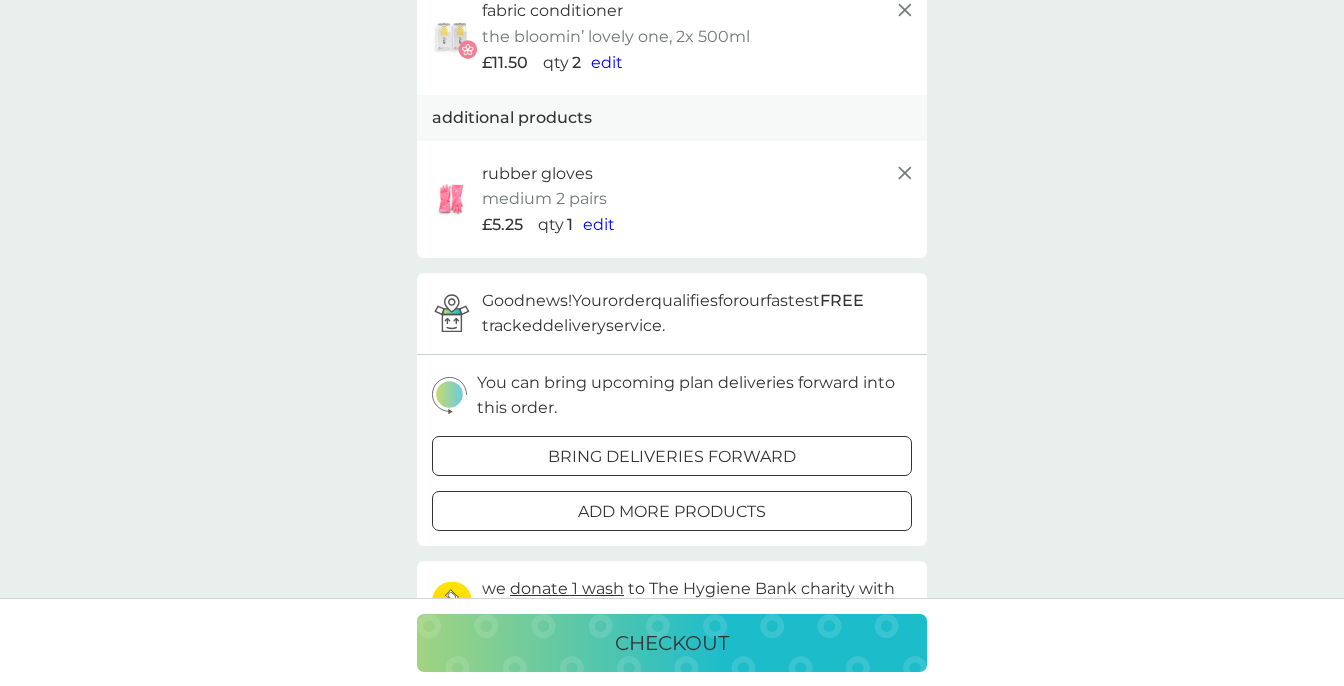 click on "bring deliveries forward" at bounding box center [672, 457] 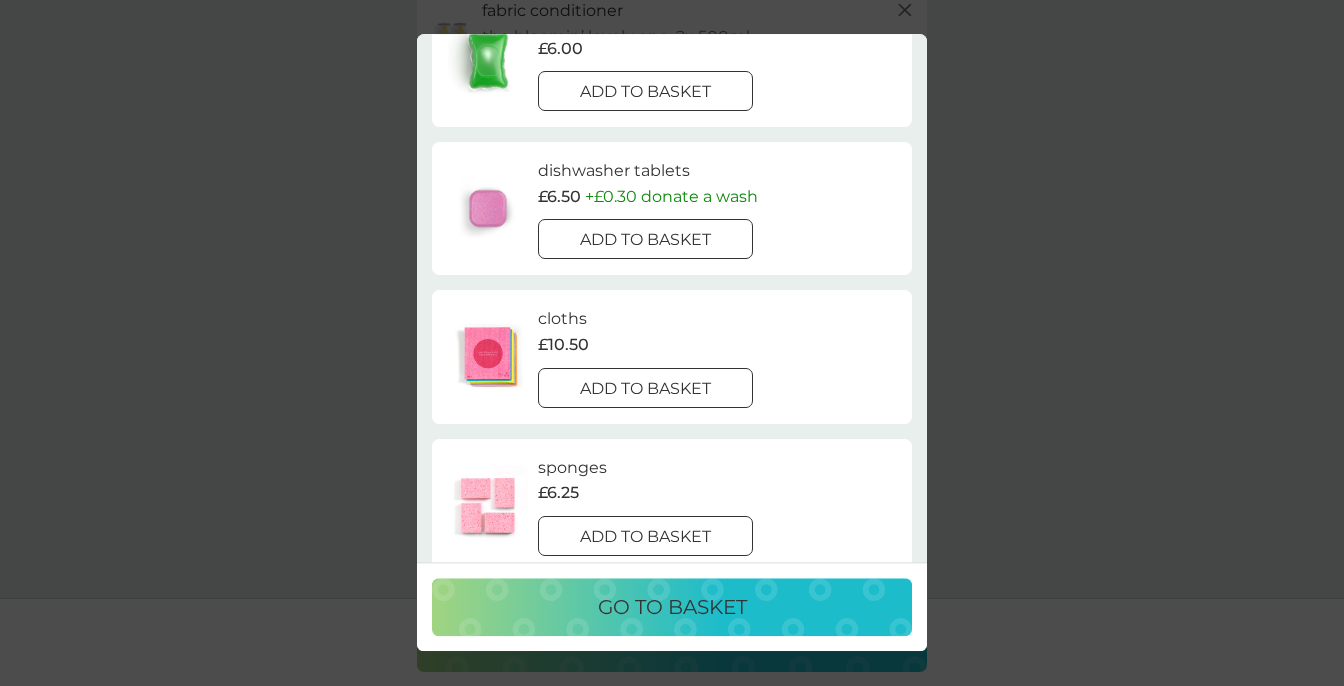 scroll, scrollTop: 252, scrollLeft: 0, axis: vertical 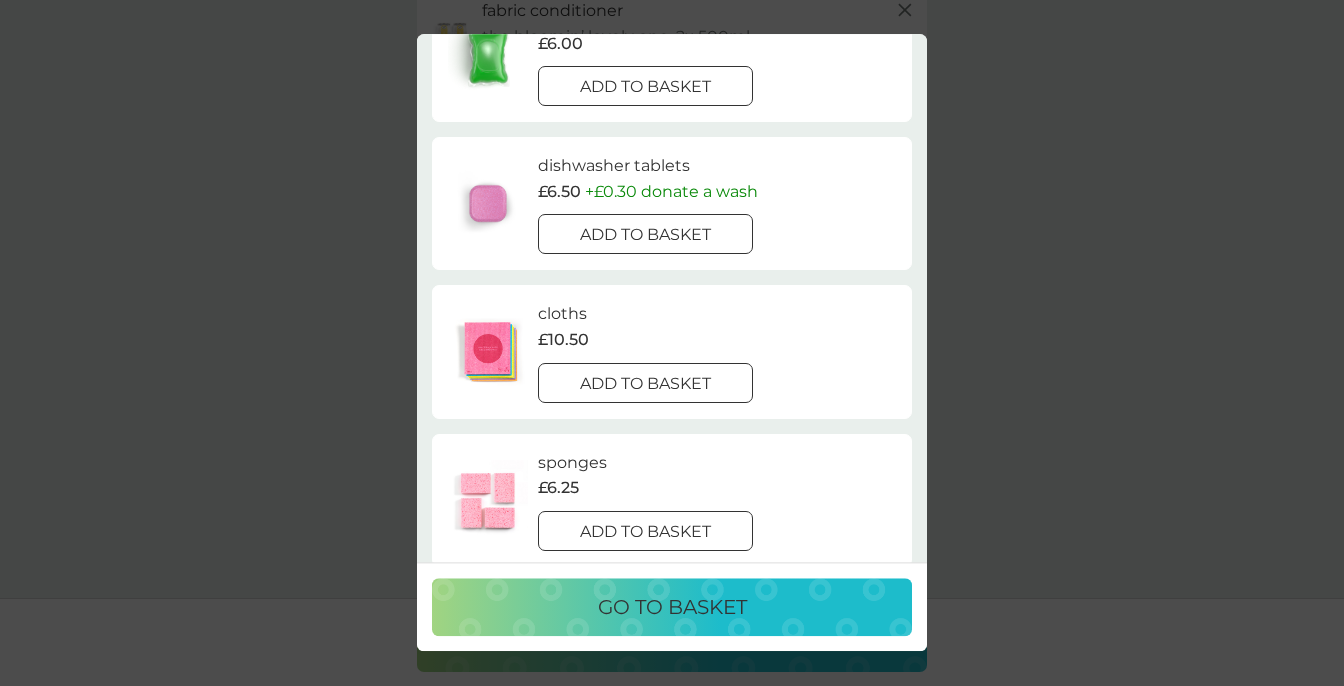 click on "add to basket" at bounding box center (645, 384) 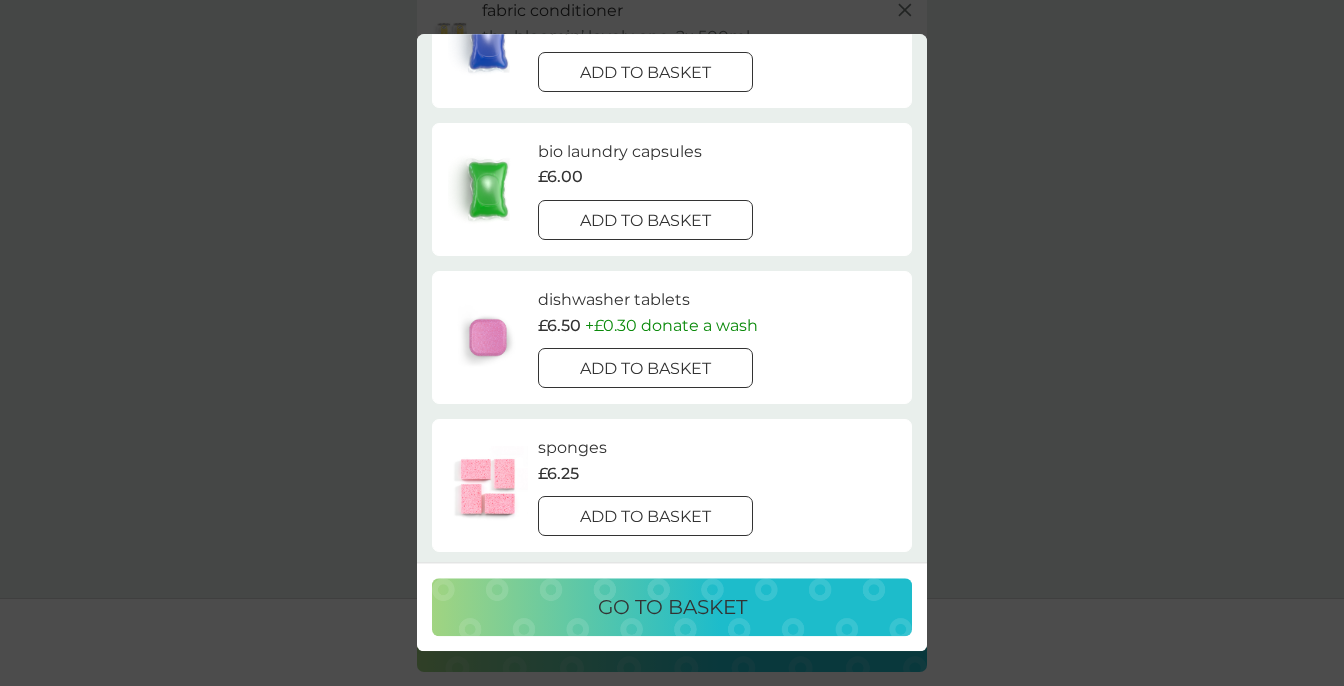 click on "go to basket" at bounding box center [672, 608] 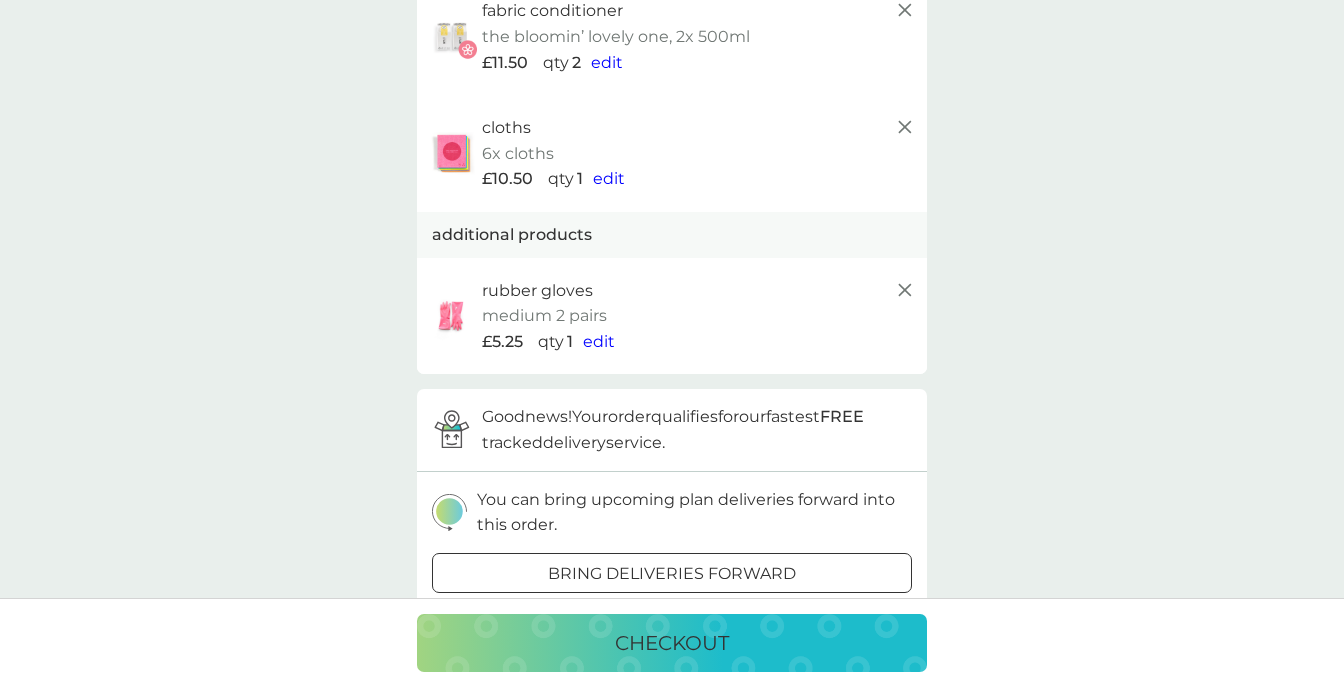 click on "checkout" at bounding box center (672, 643) 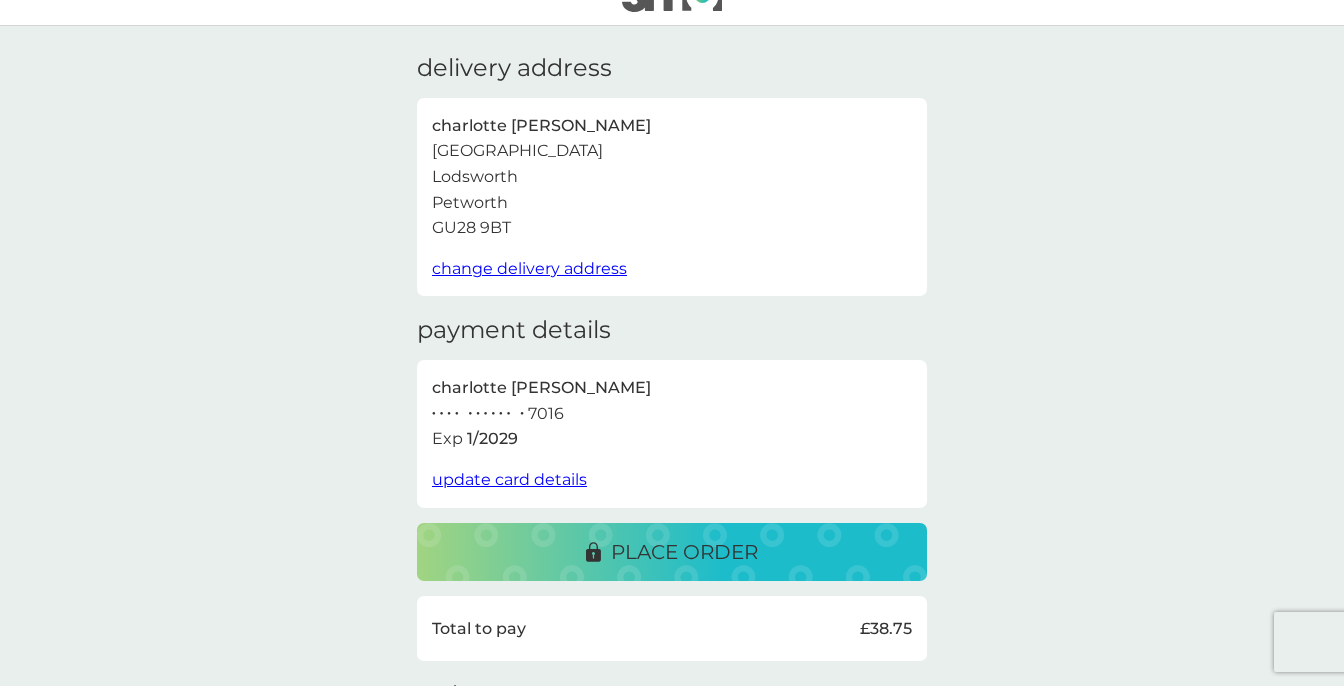 scroll, scrollTop: 46, scrollLeft: 0, axis: vertical 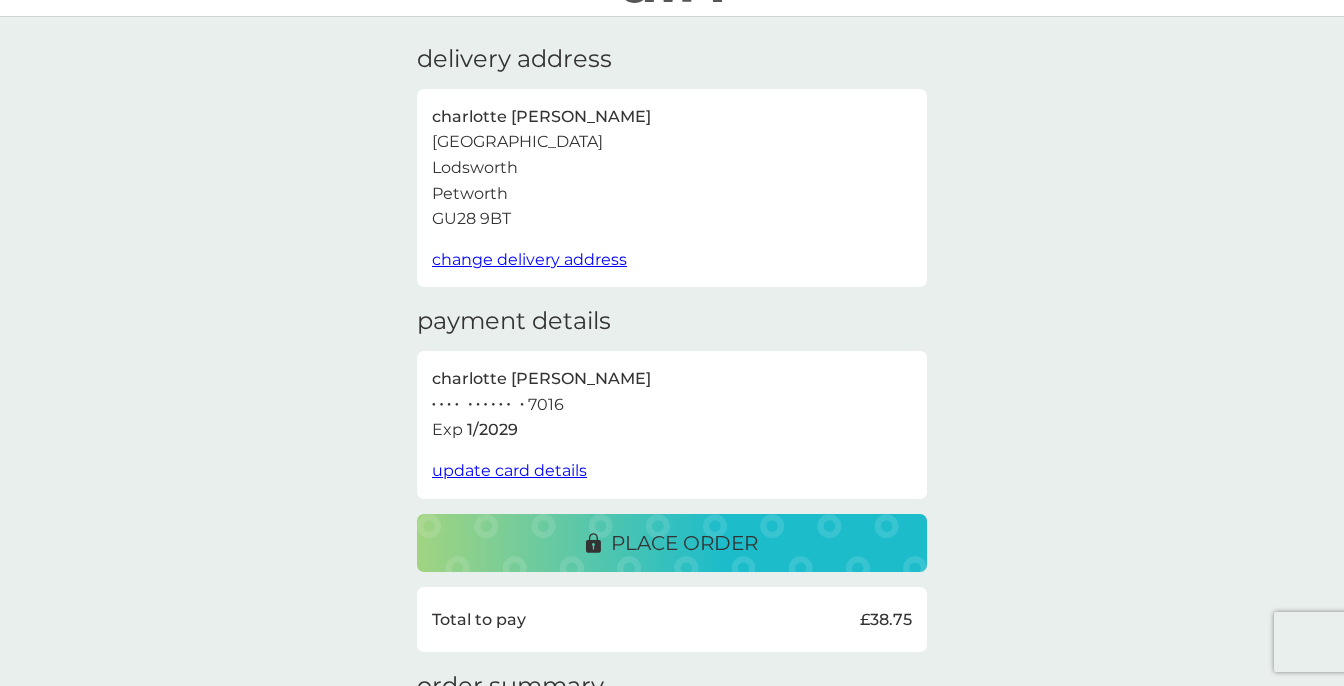 click on "place order" at bounding box center [684, 543] 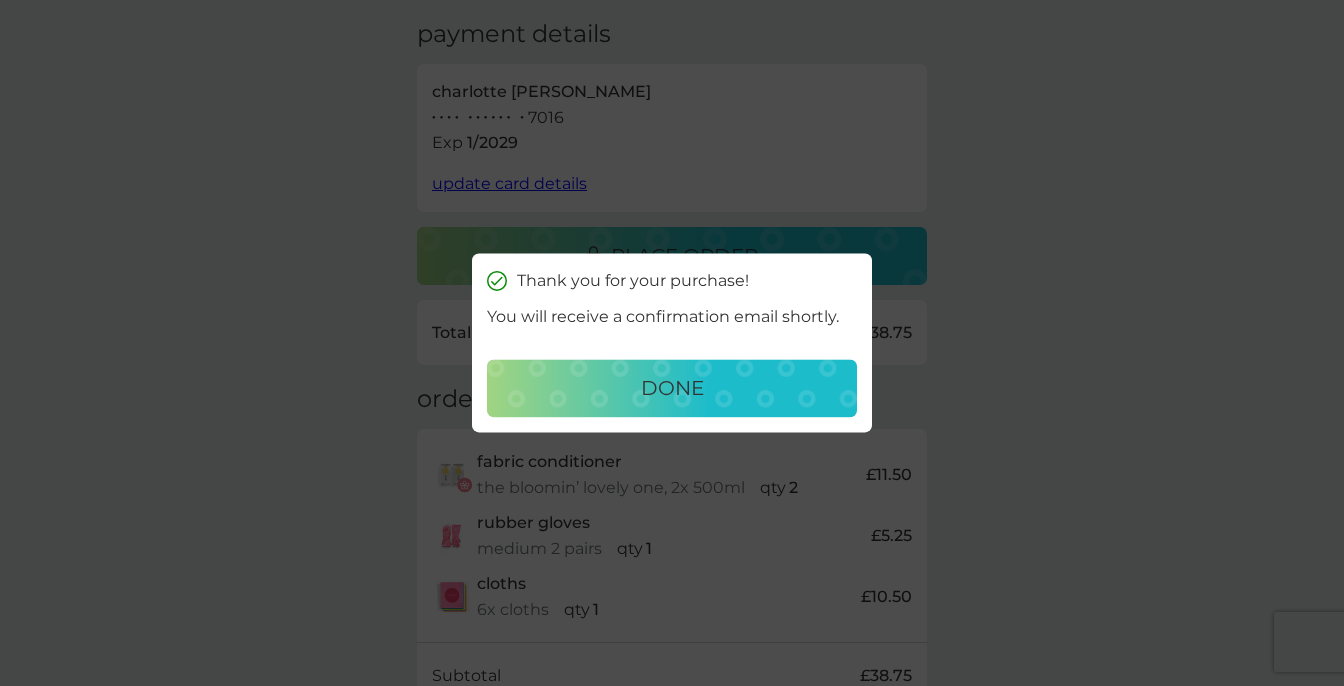 scroll, scrollTop: 336, scrollLeft: 0, axis: vertical 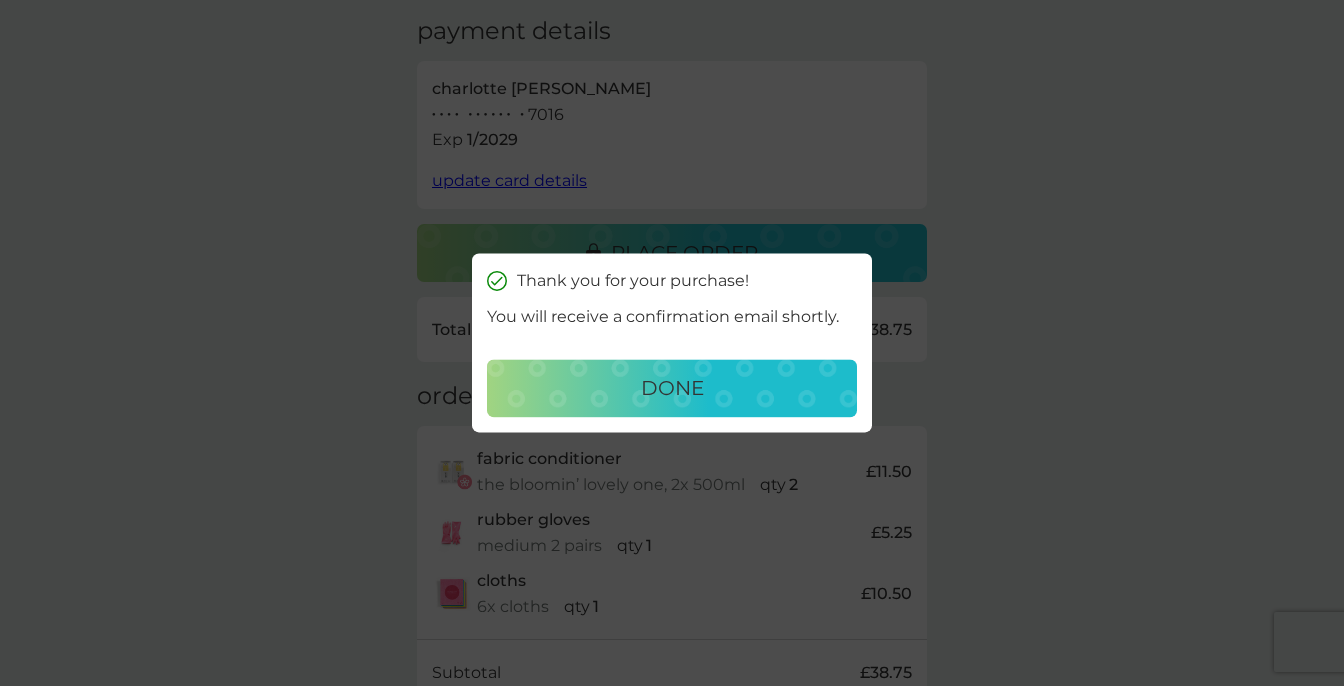 click on "done" at bounding box center (672, 389) 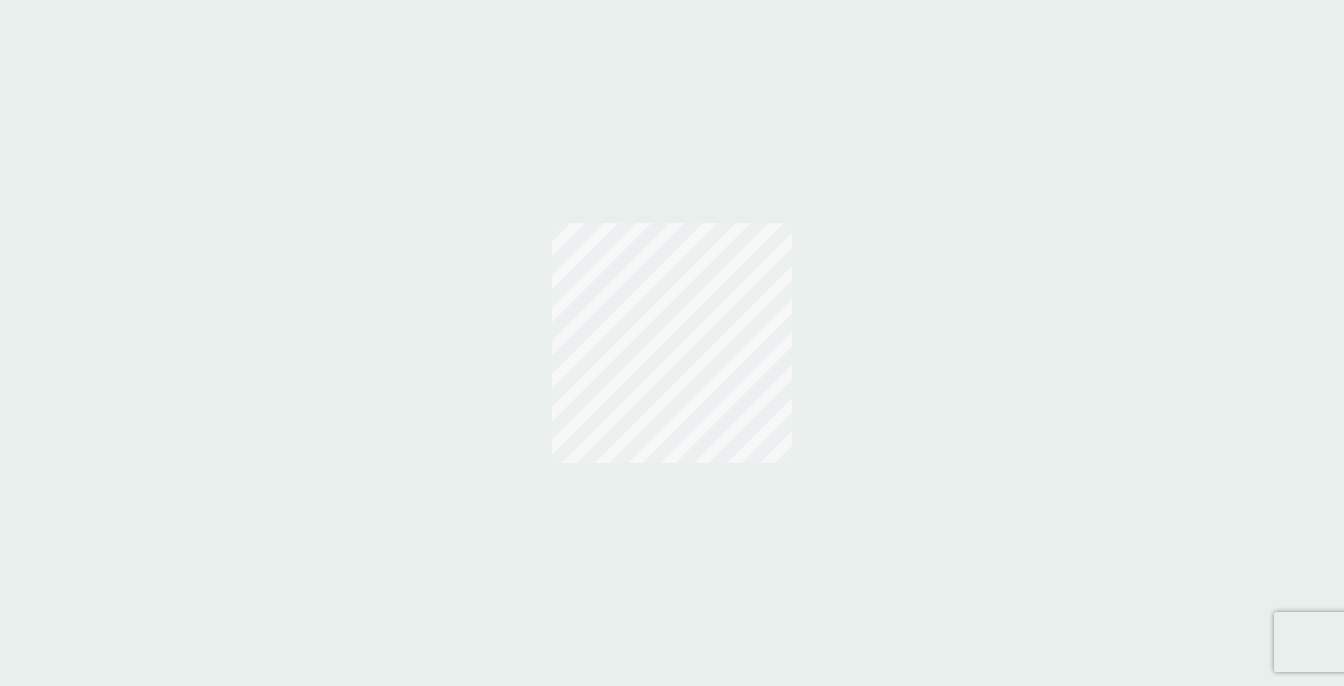 scroll, scrollTop: 0, scrollLeft: 0, axis: both 